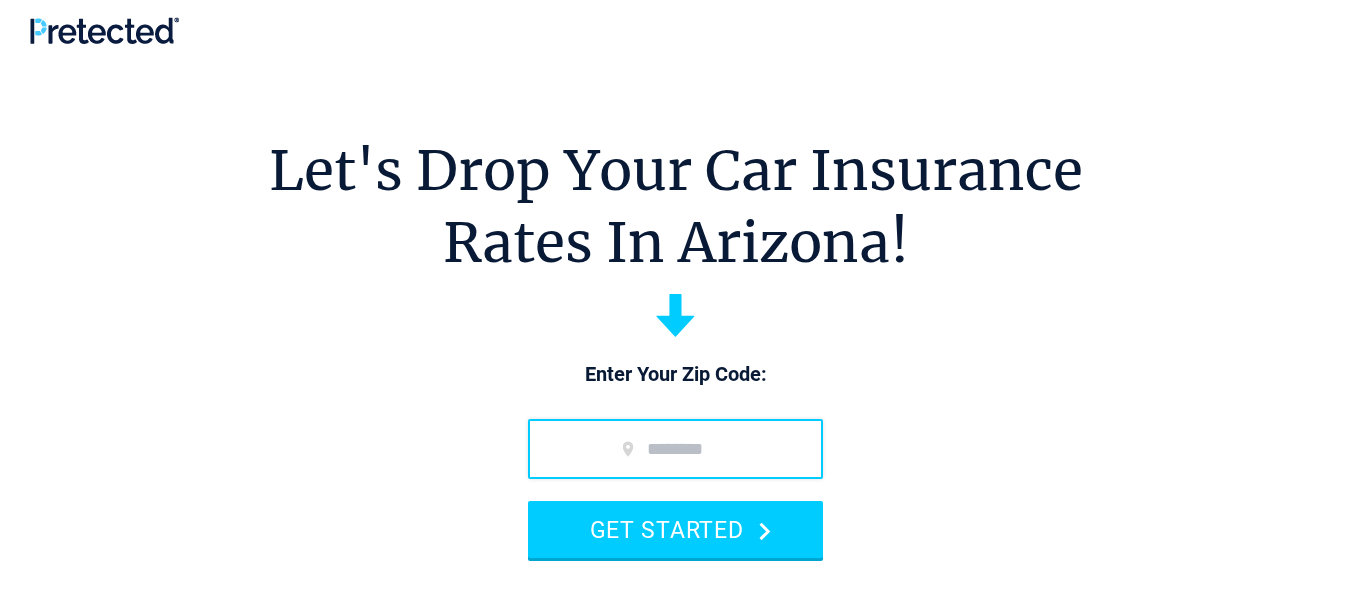 scroll, scrollTop: 0, scrollLeft: 0, axis: both 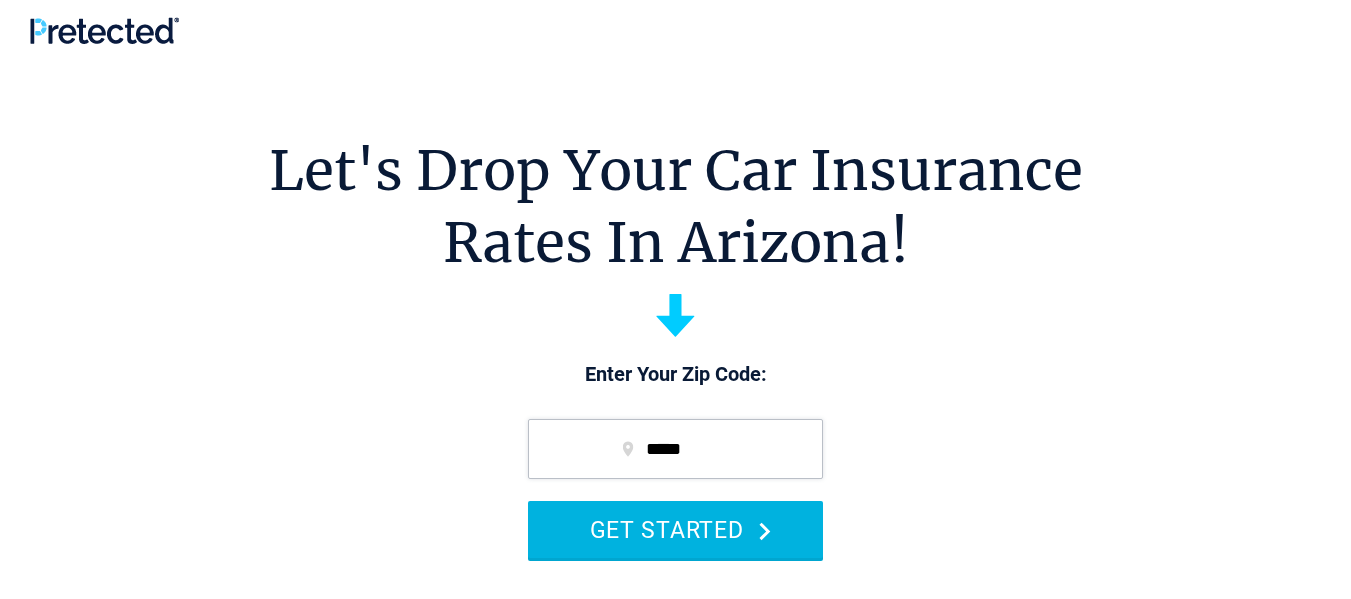 type on "*****" 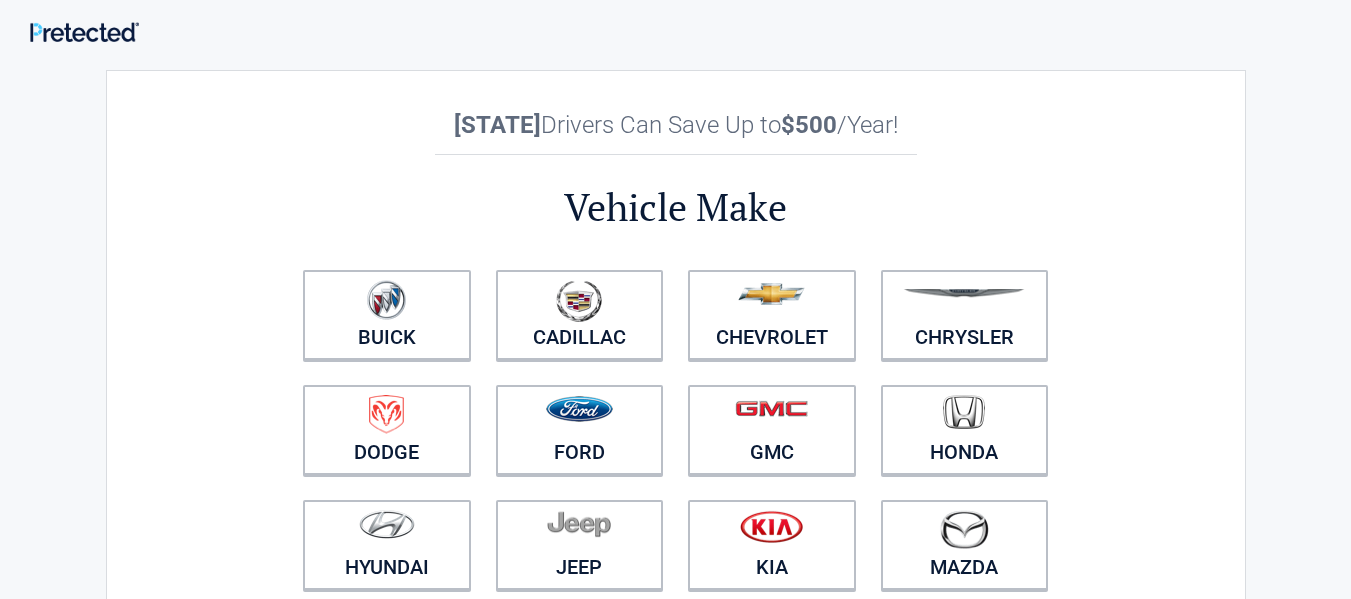 scroll, scrollTop: 0, scrollLeft: 0, axis: both 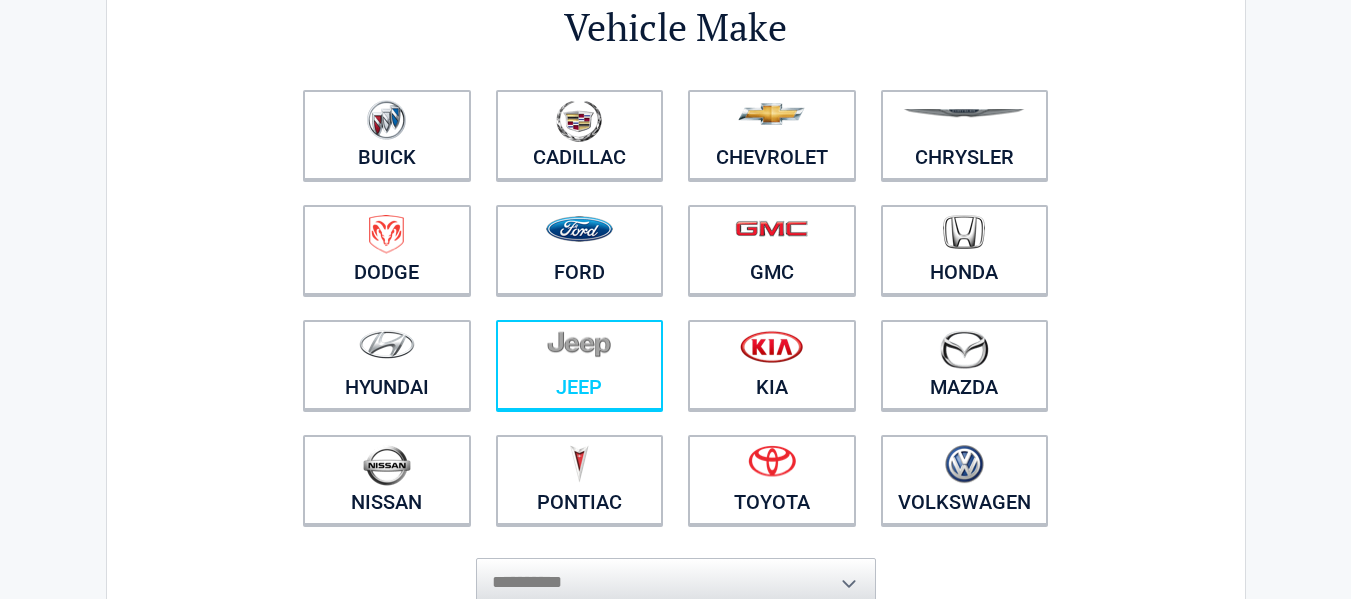 click on "Jeep" at bounding box center [580, 365] 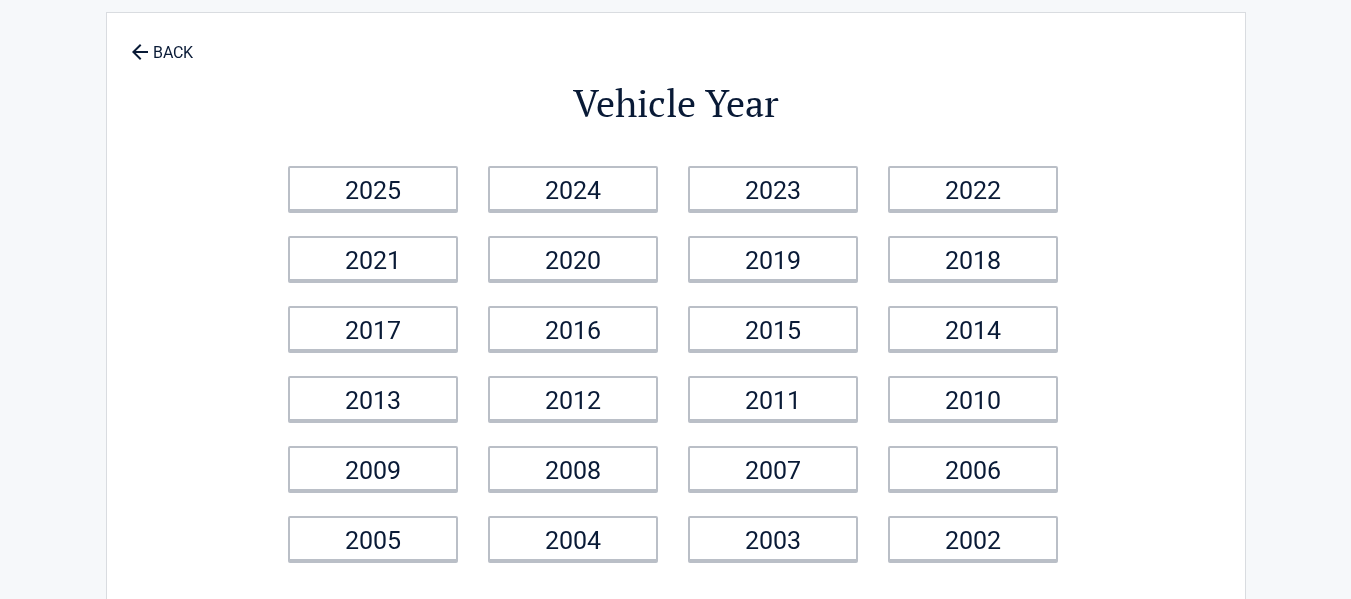 scroll, scrollTop: 0, scrollLeft: 0, axis: both 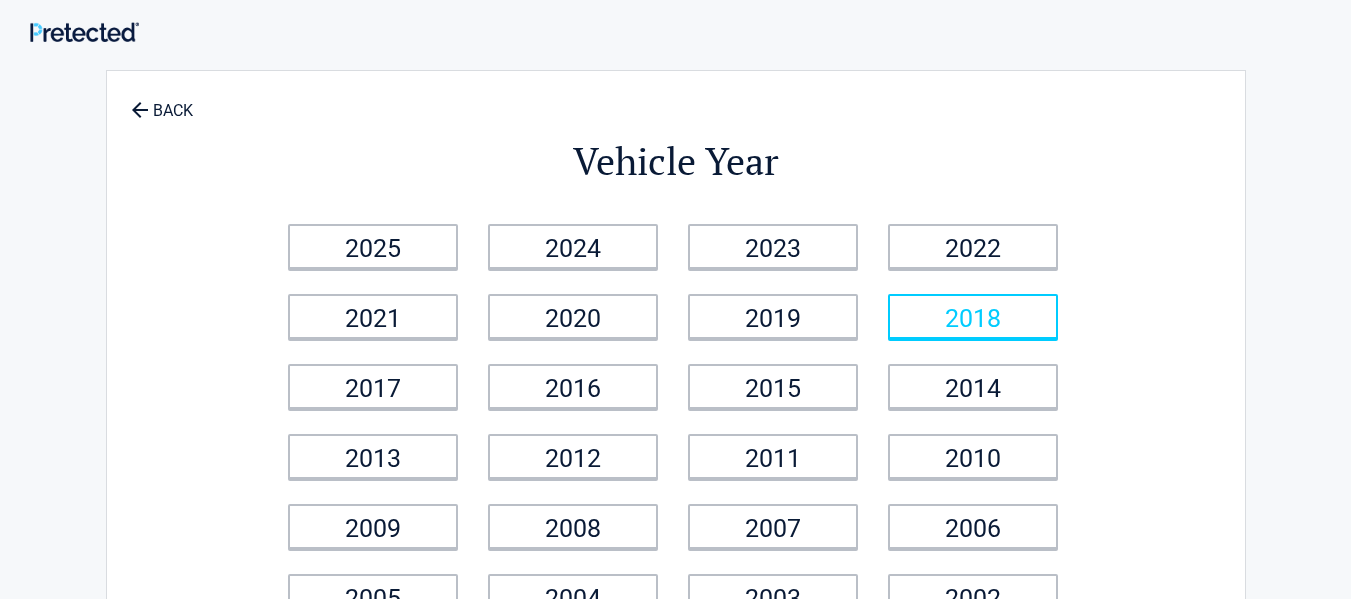 click on "2018" at bounding box center [973, 316] 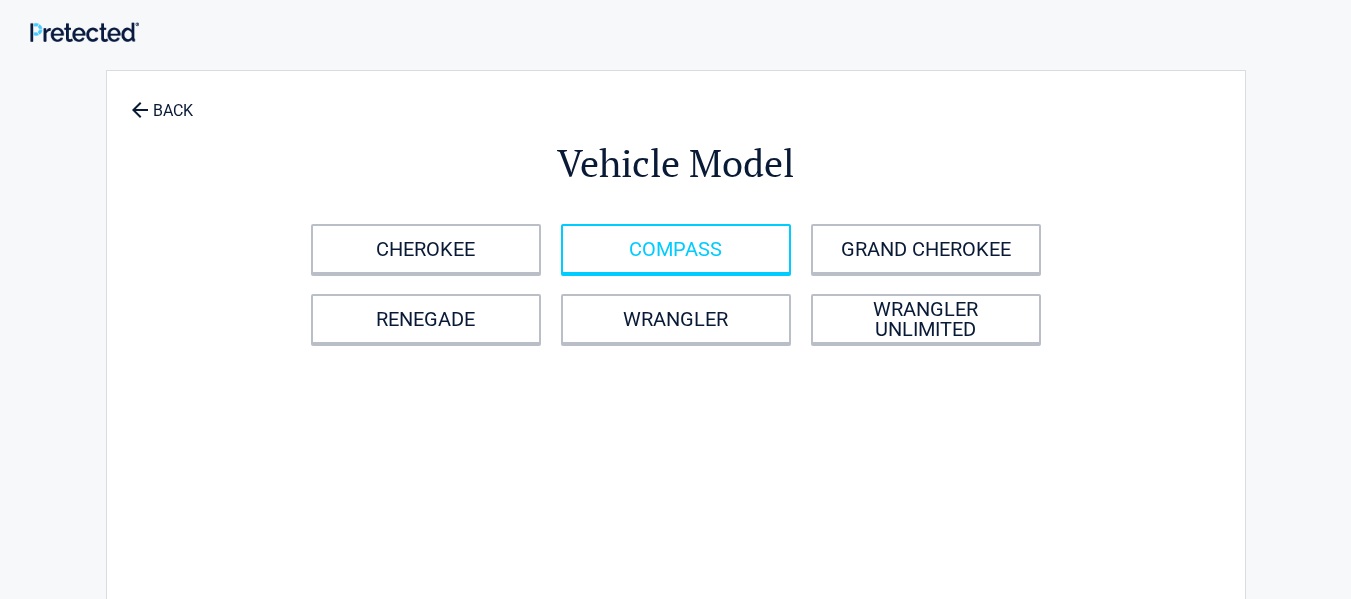 click on "COMPASS" at bounding box center [676, 249] 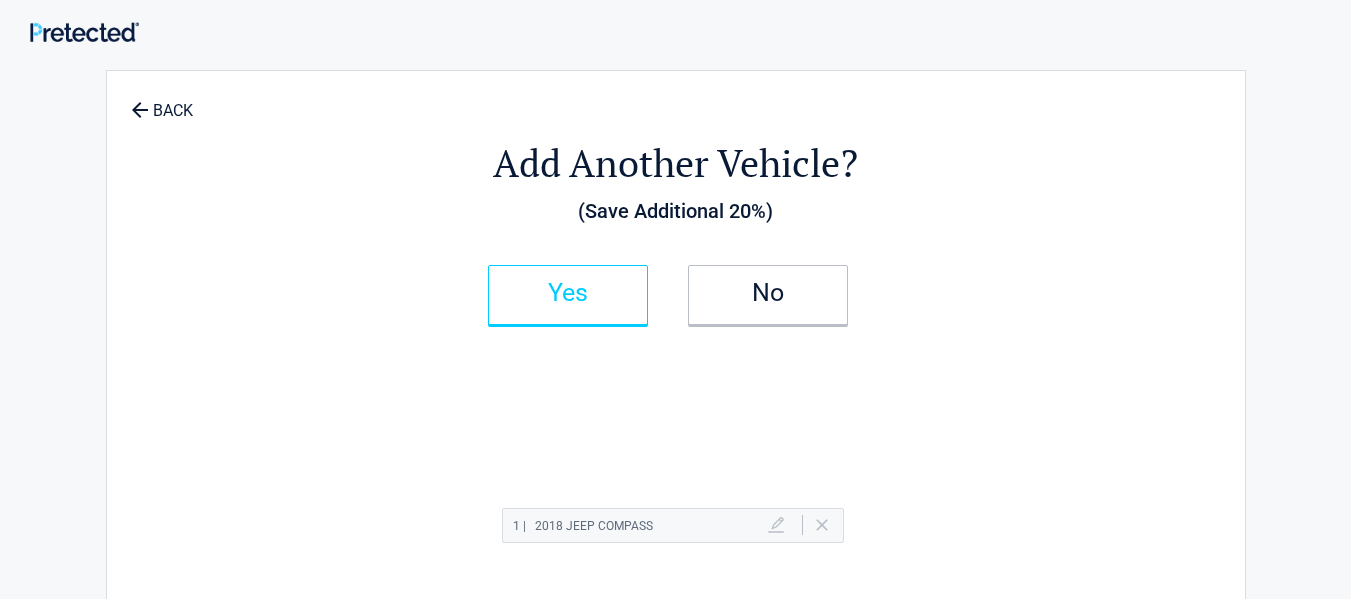 click on "Yes" at bounding box center (568, 293) 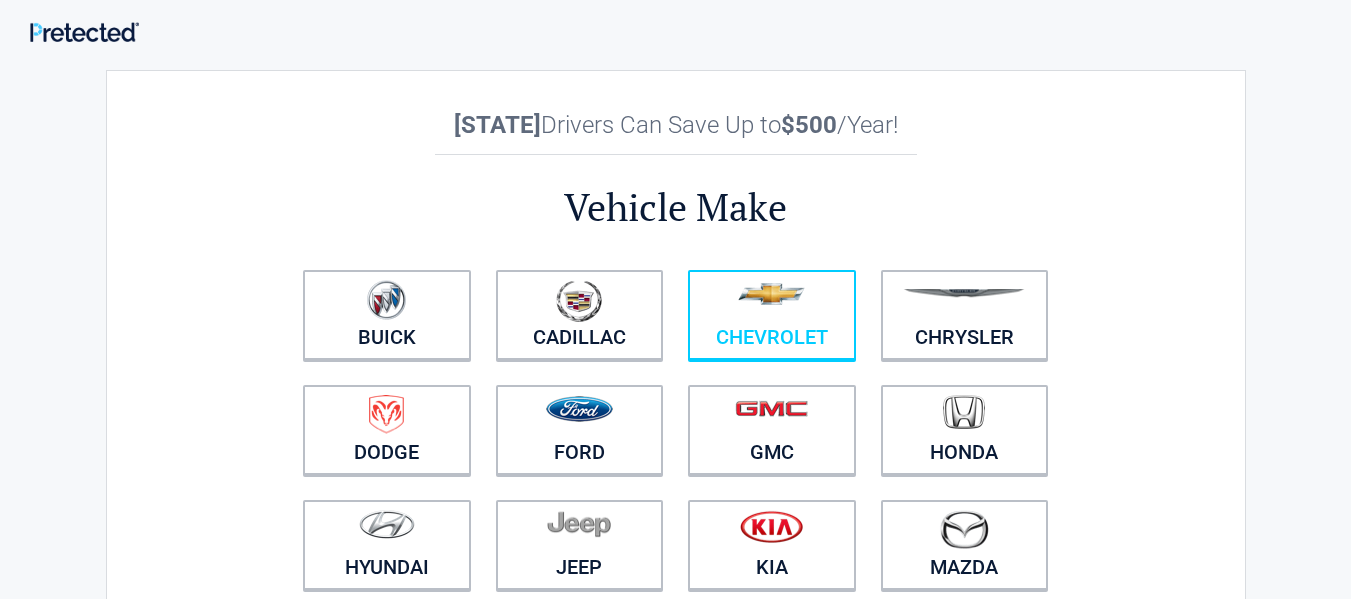 click on "Chevrolet" at bounding box center [772, 315] 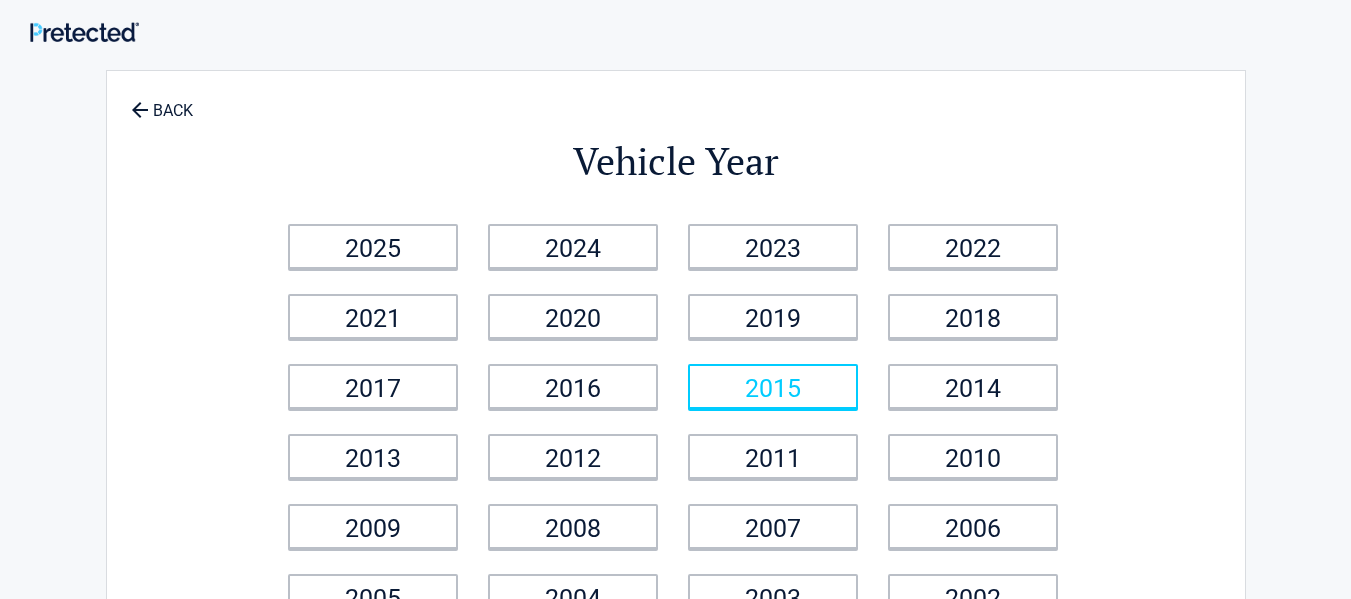 click on "2015" at bounding box center (773, 386) 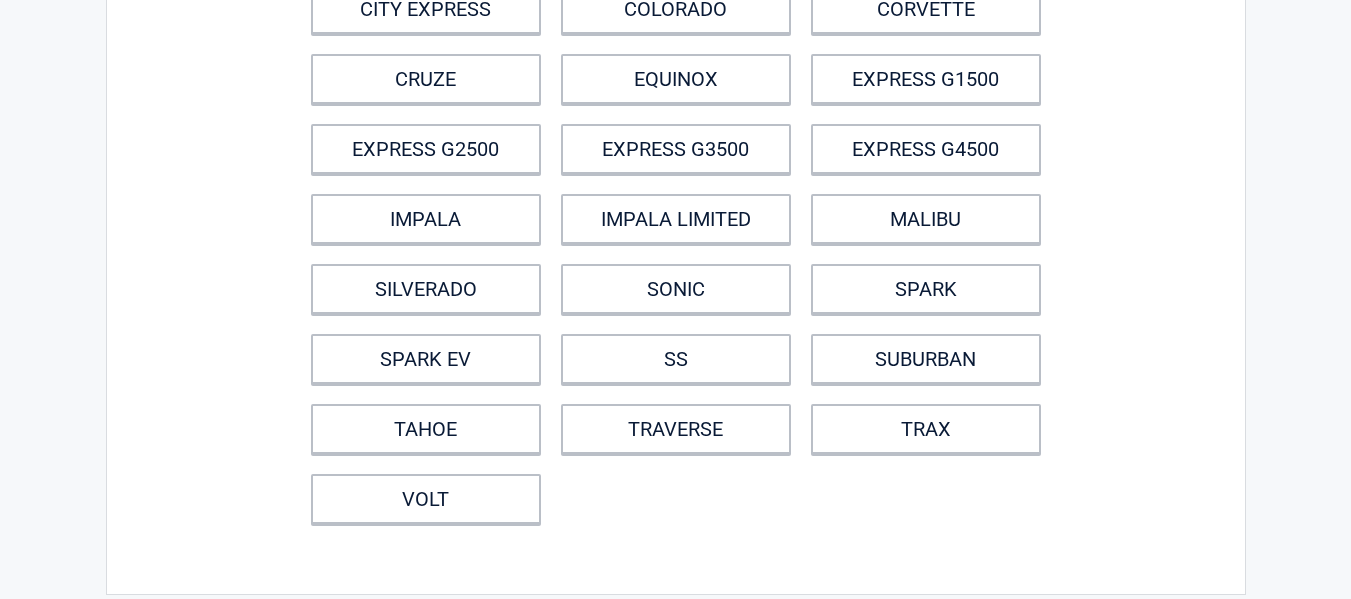 scroll, scrollTop: 314, scrollLeft: 0, axis: vertical 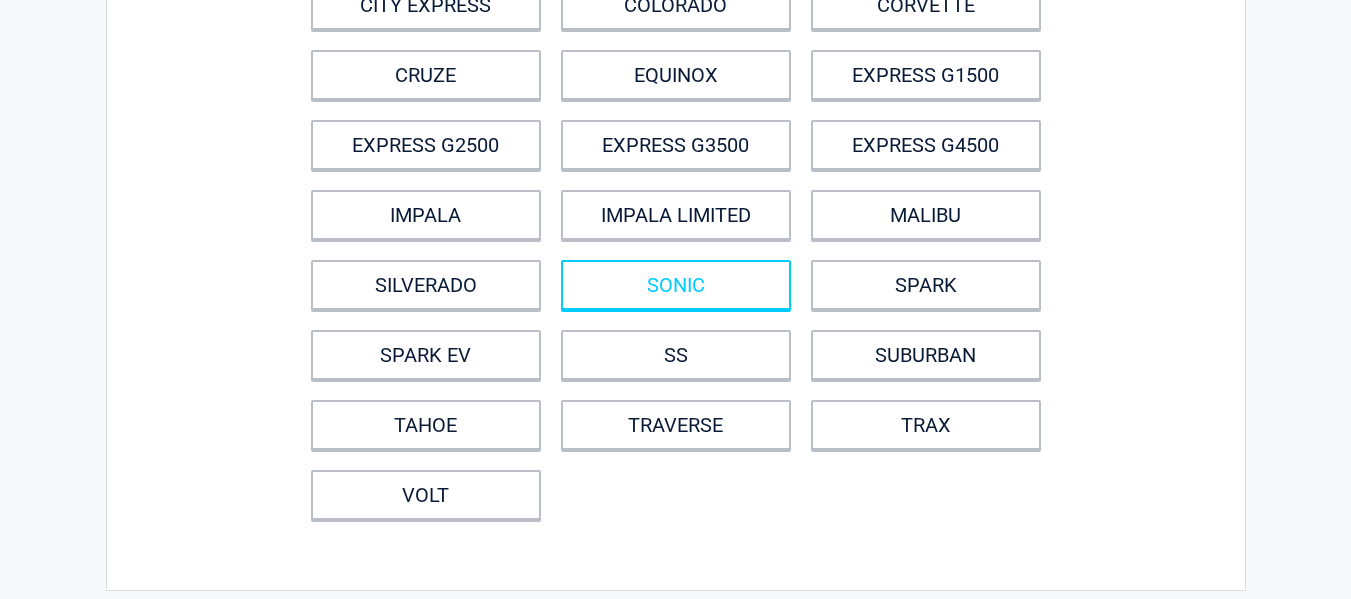 click on "SONIC" at bounding box center (676, 285) 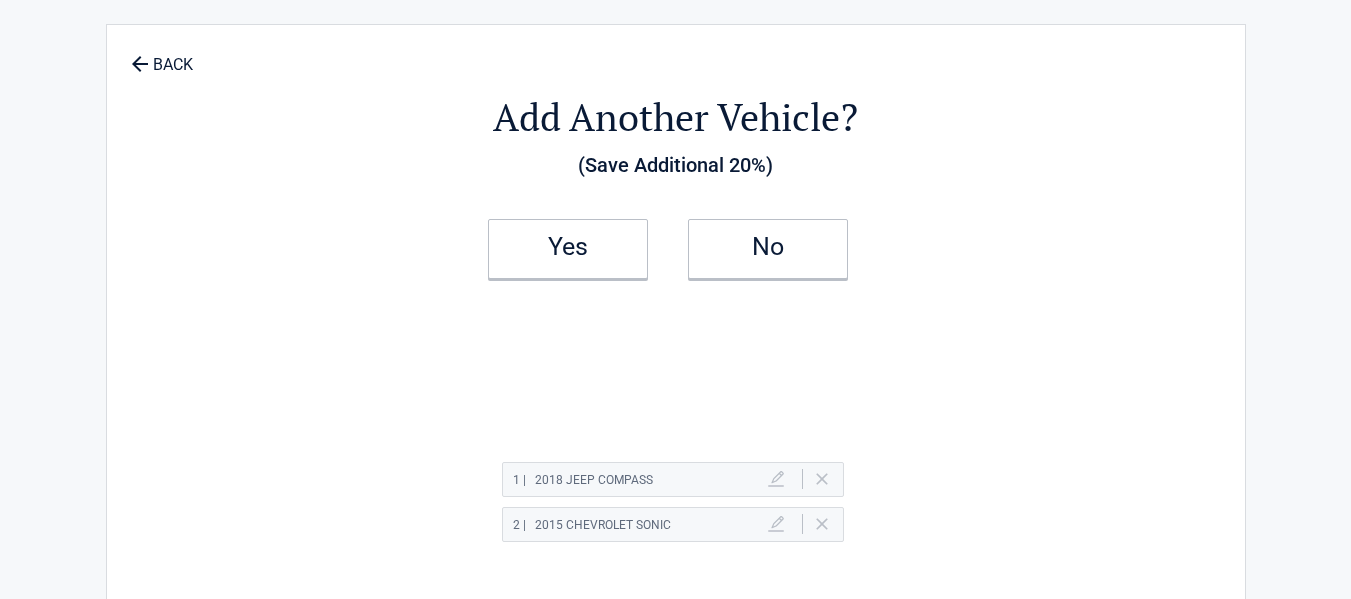 scroll, scrollTop: 0, scrollLeft: 0, axis: both 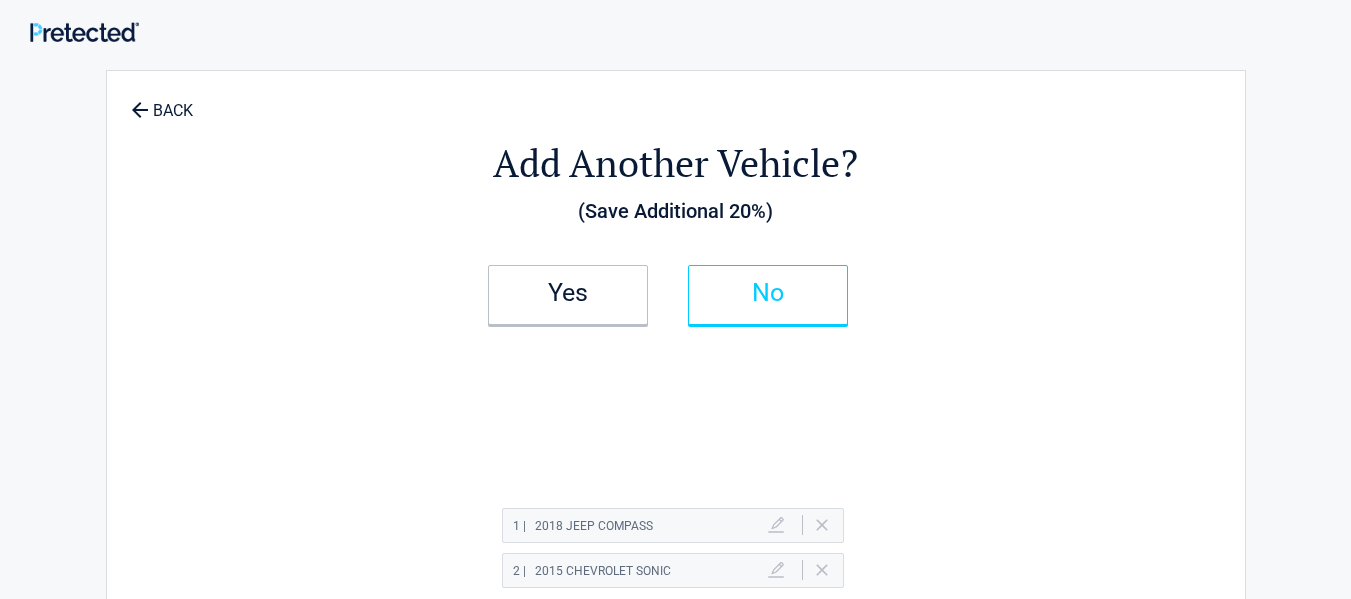 click on "No" at bounding box center (768, 295) 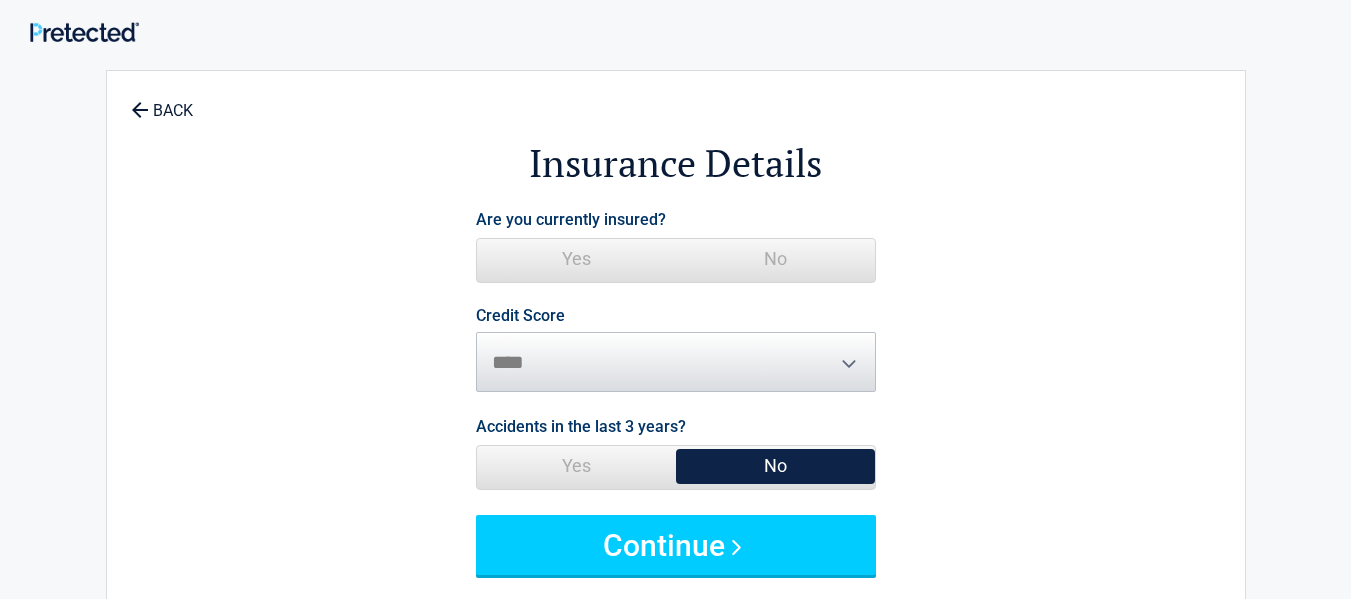 click on "Yes" at bounding box center [576, 259] 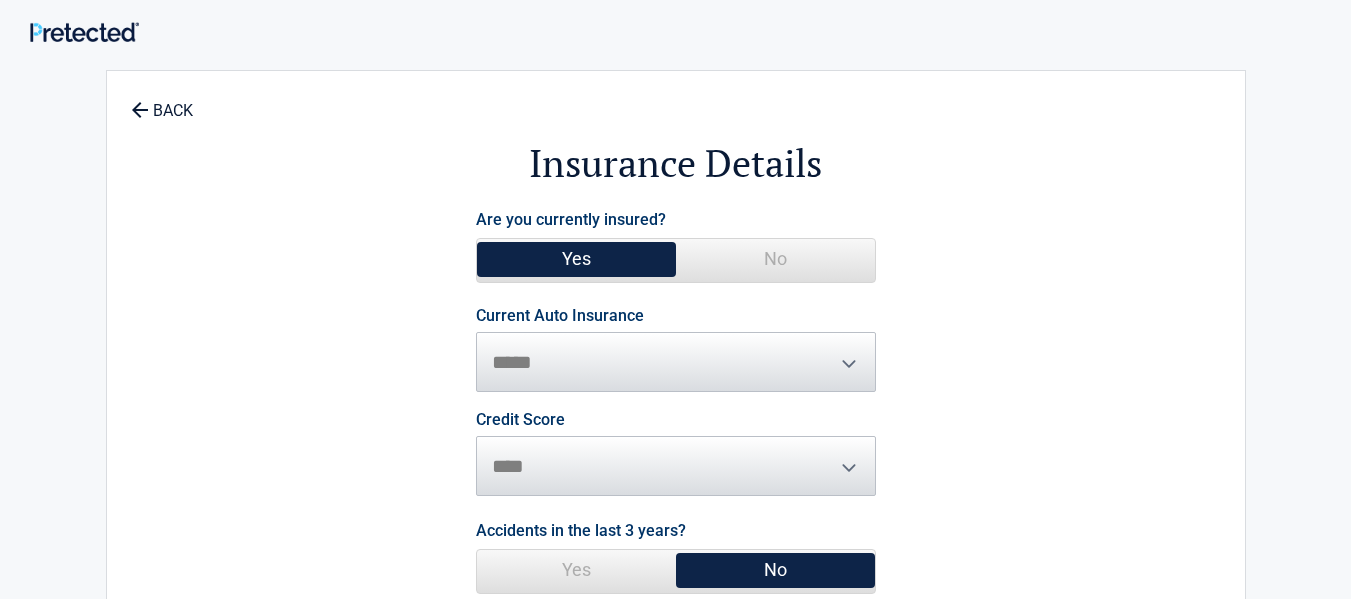 click on "**********" at bounding box center (676, 350) 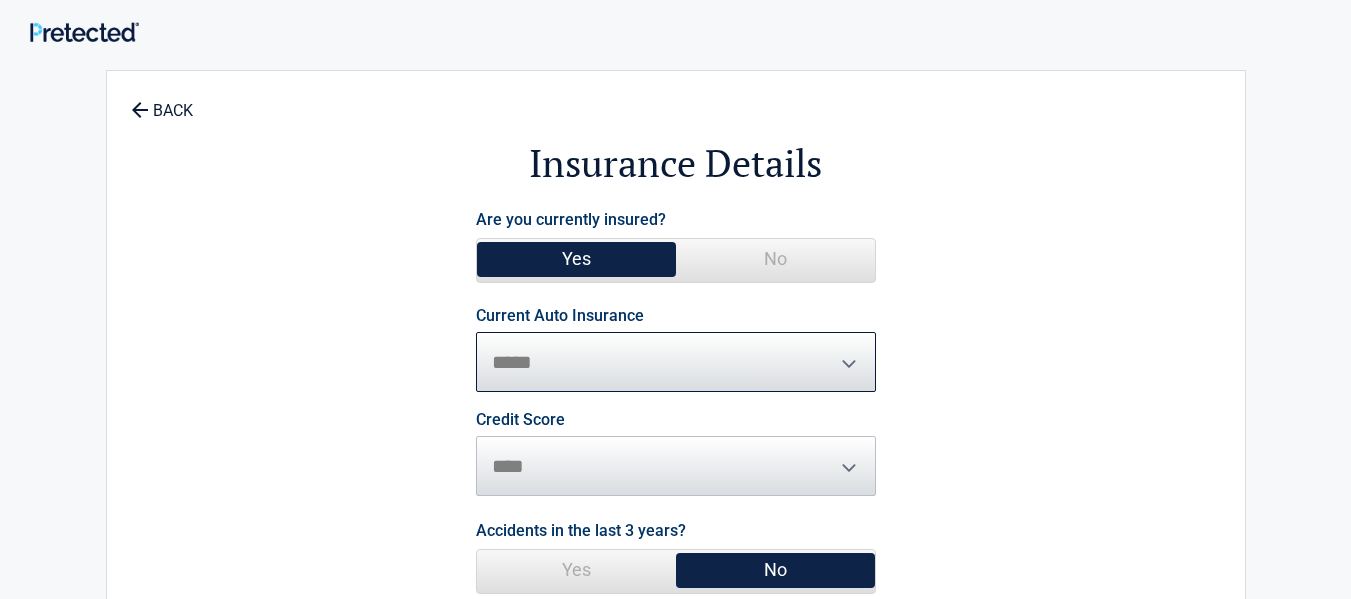 click on "**********" at bounding box center (676, 362) 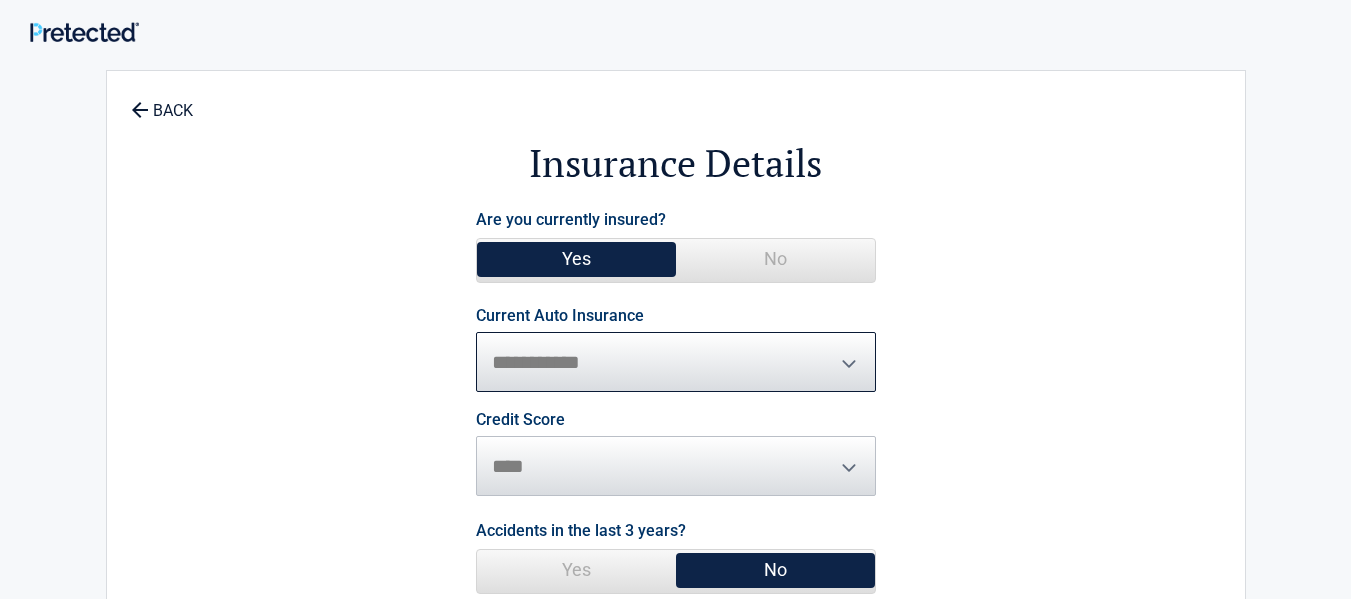 click on "**********" at bounding box center (676, 362) 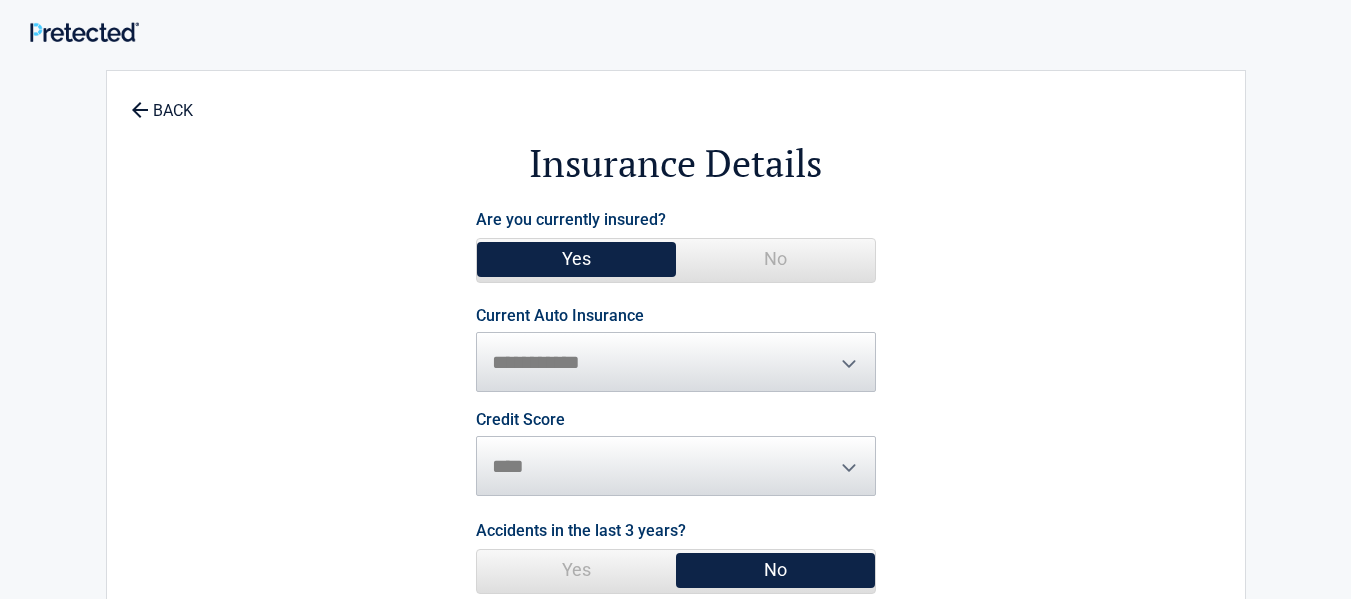 click on "Credit Score
*********
****
*******
****" at bounding box center (676, 454) 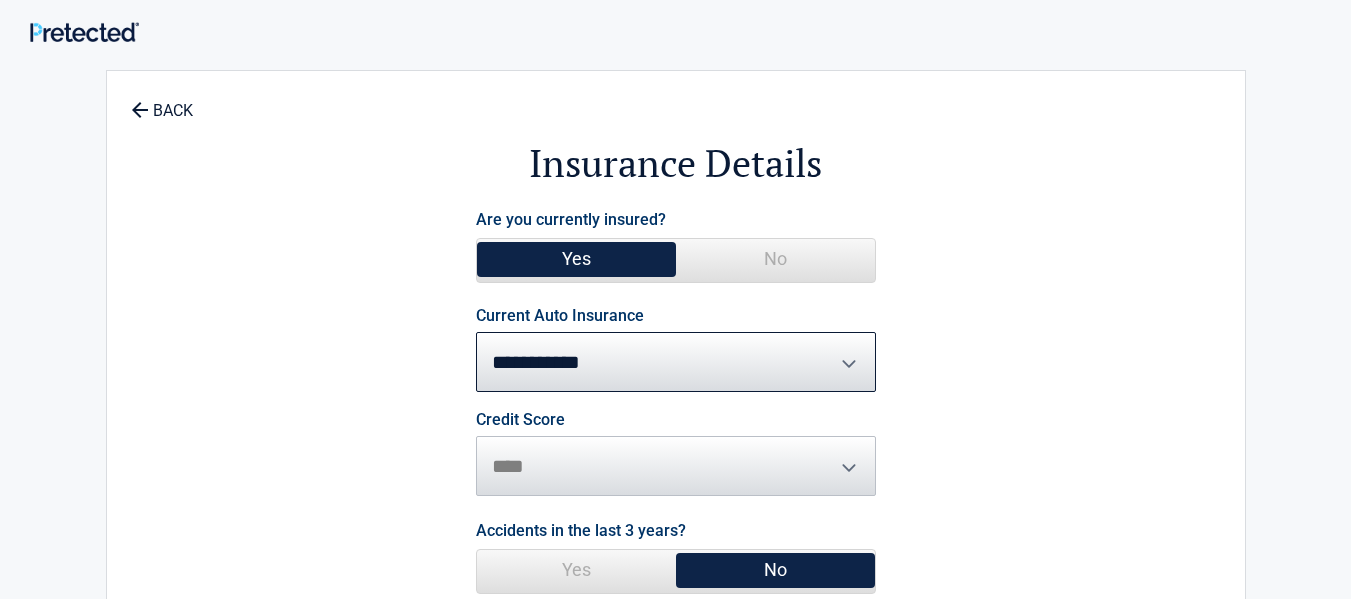 click on "Credit Score
*********
****
*******
****" at bounding box center (676, 454) 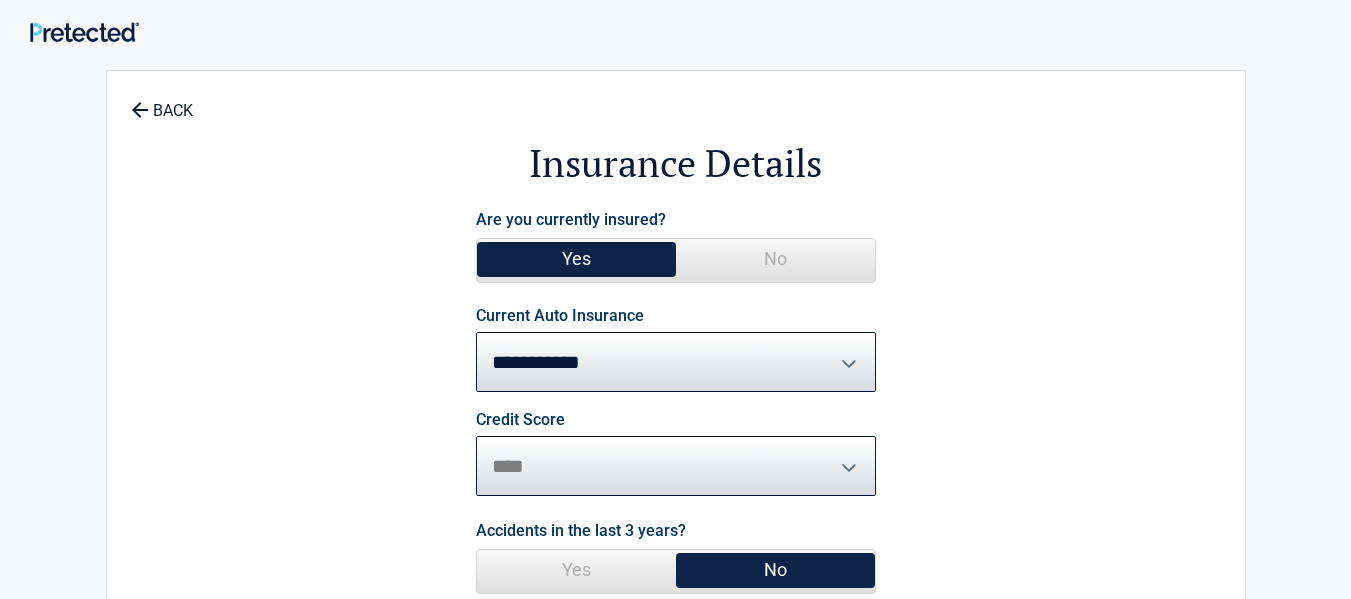 click on "*********
****
*******
****" at bounding box center (676, 466) 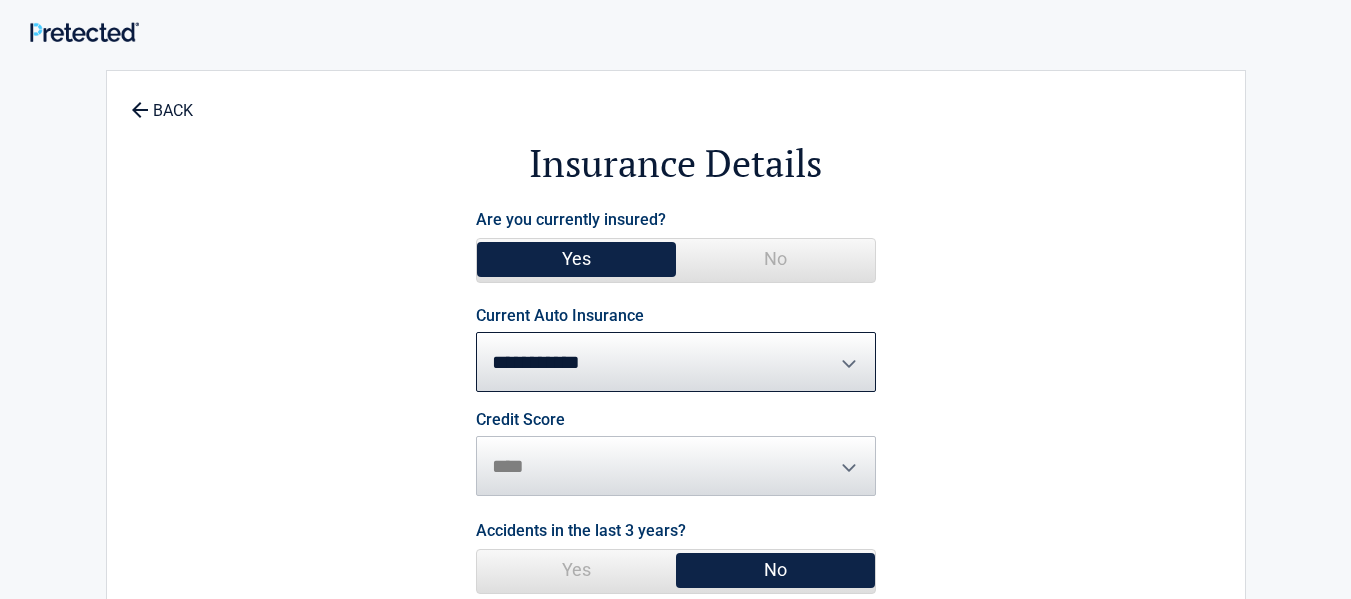 click on "Credit Score" at bounding box center (520, 420) 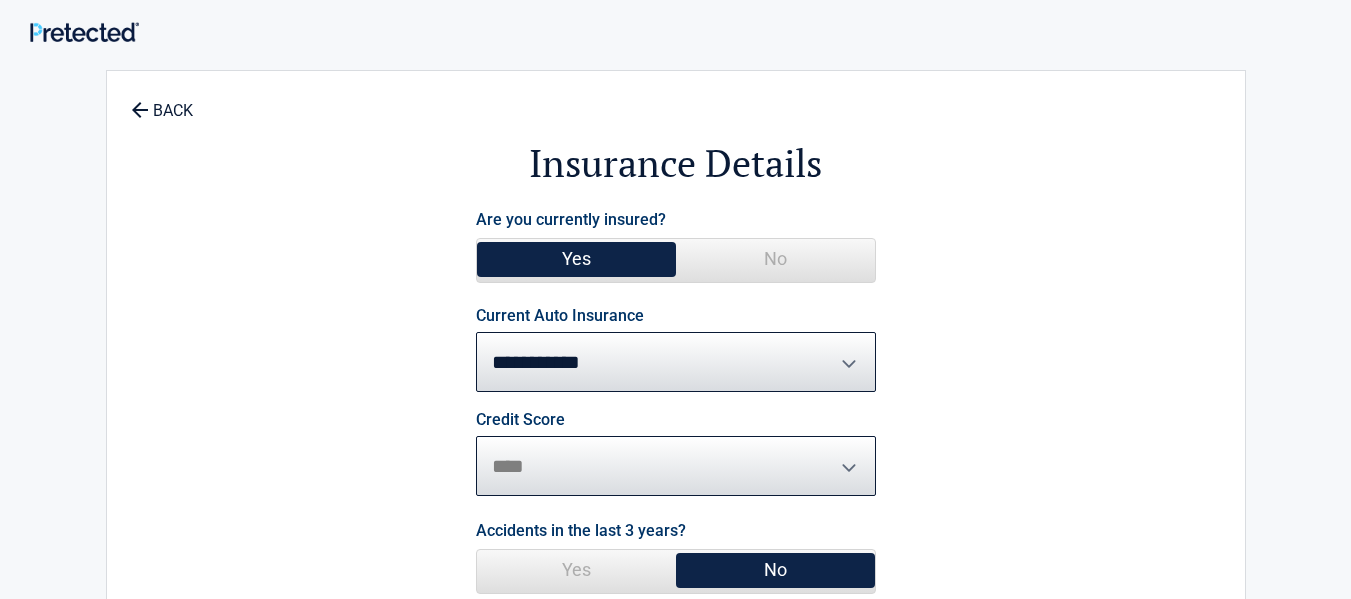 click on "*********
****
*******
****" at bounding box center [676, 466] 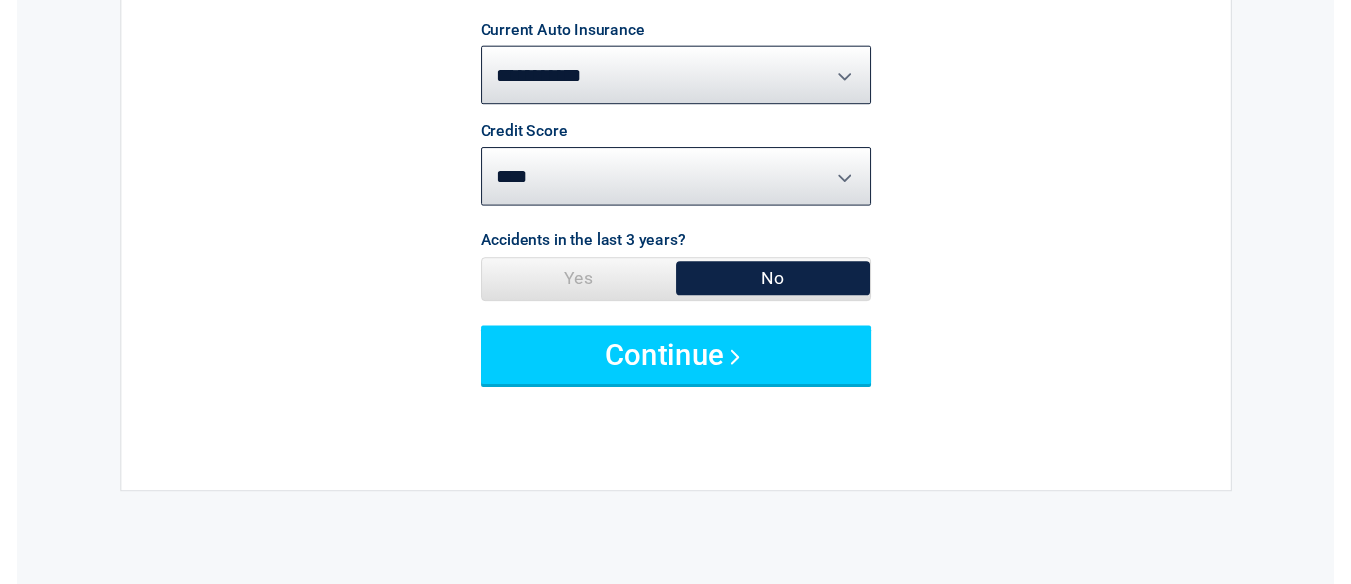 scroll, scrollTop: 300, scrollLeft: 0, axis: vertical 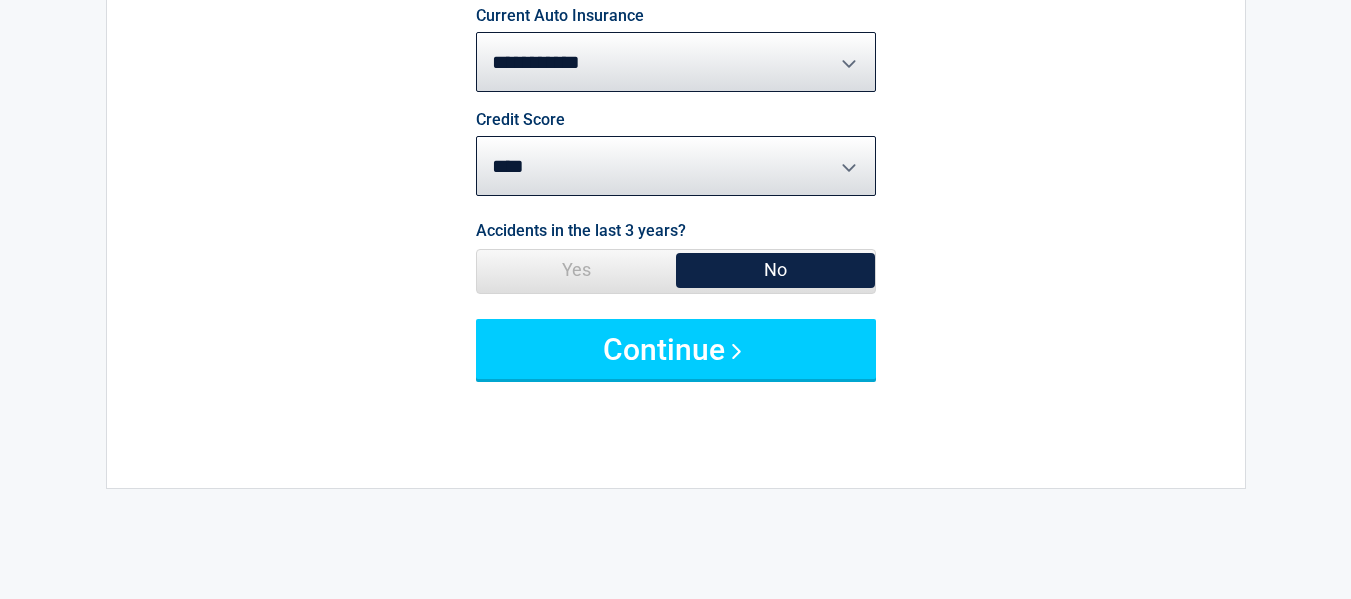 click on "No" at bounding box center [775, 270] 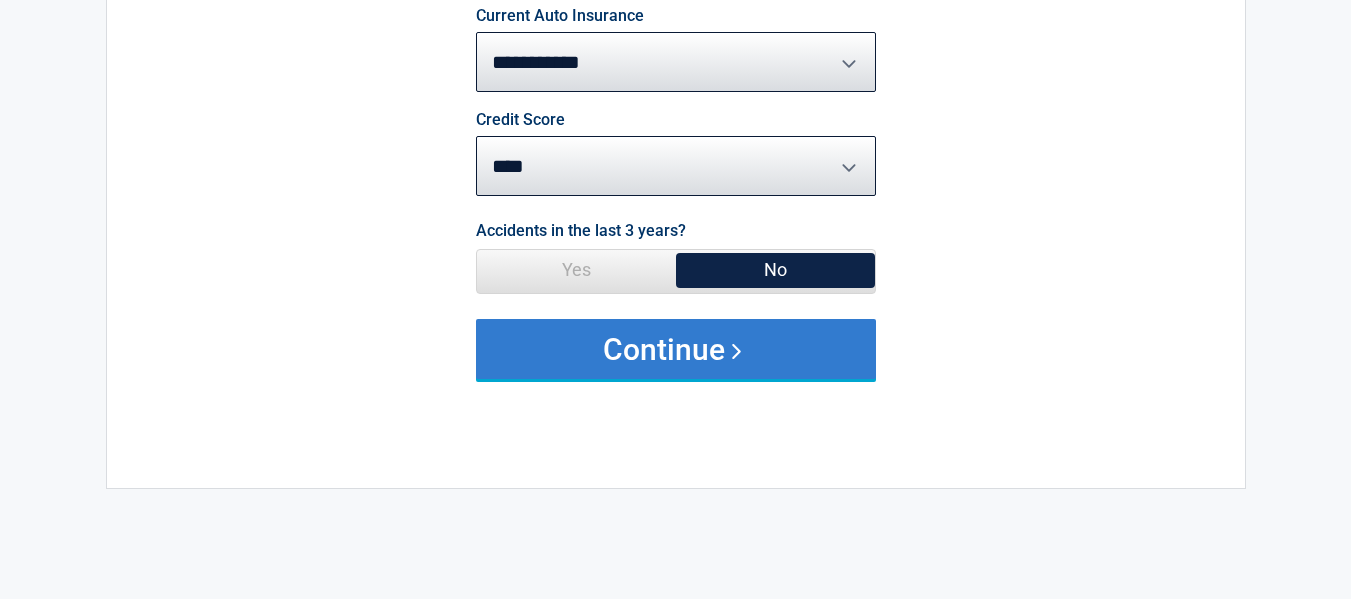 click on "Continue" at bounding box center (676, 349) 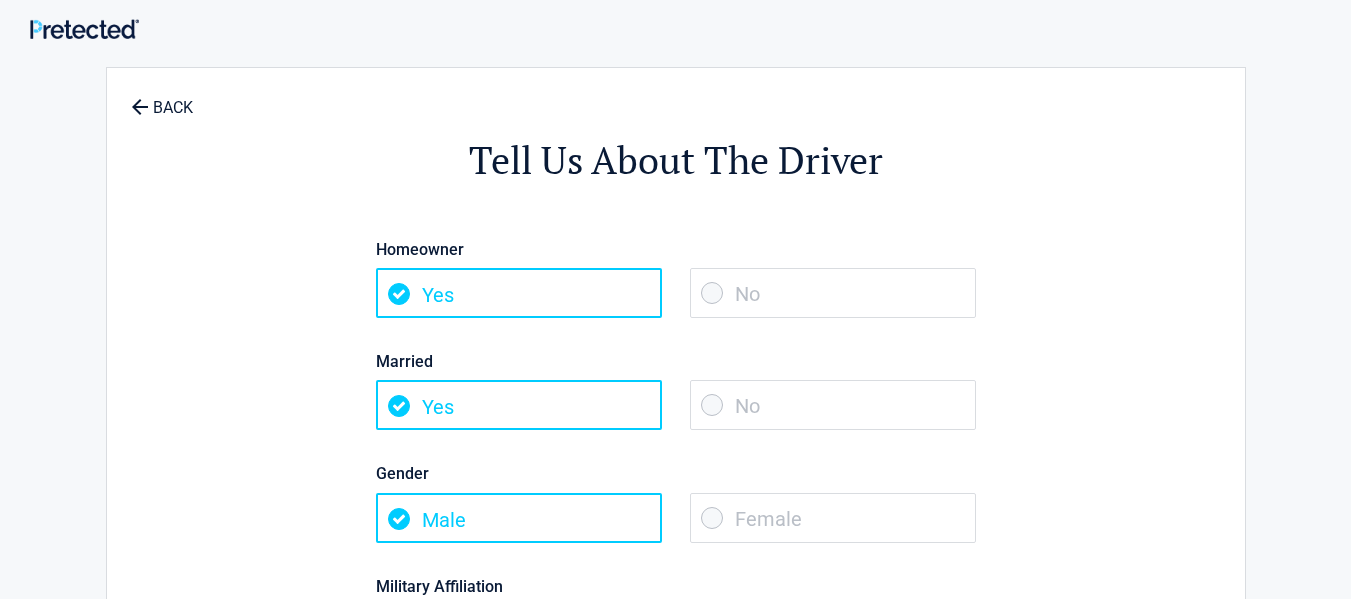 scroll, scrollTop: 0, scrollLeft: 0, axis: both 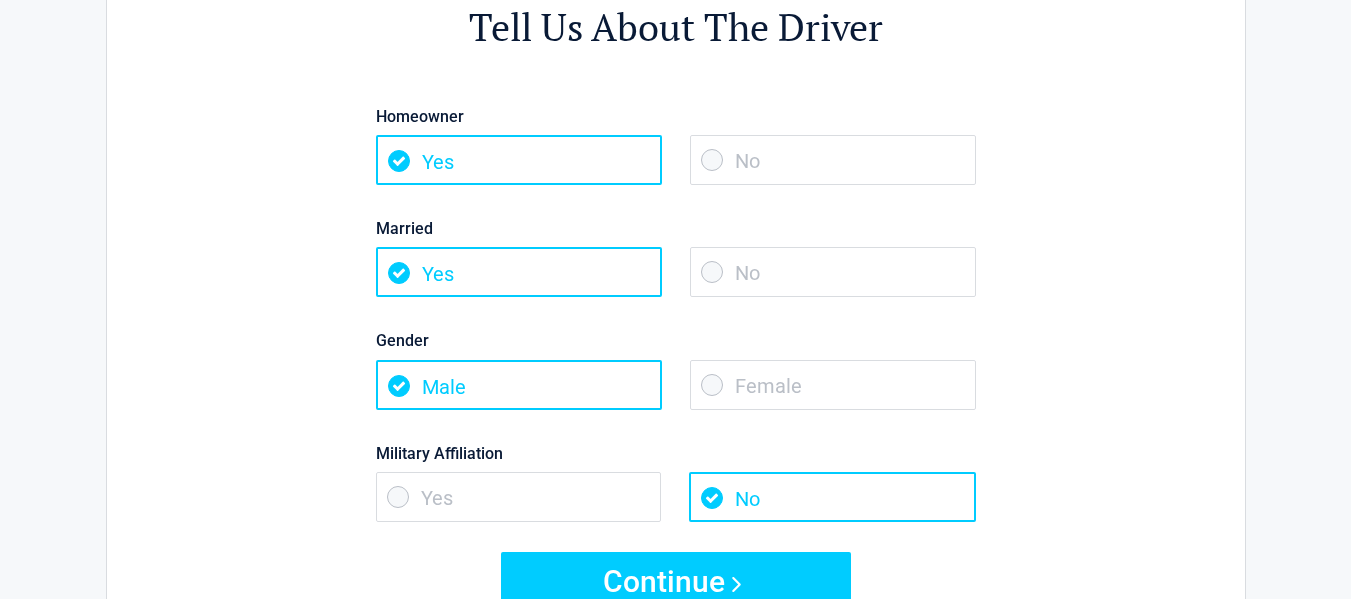 click on "No" at bounding box center (833, 272) 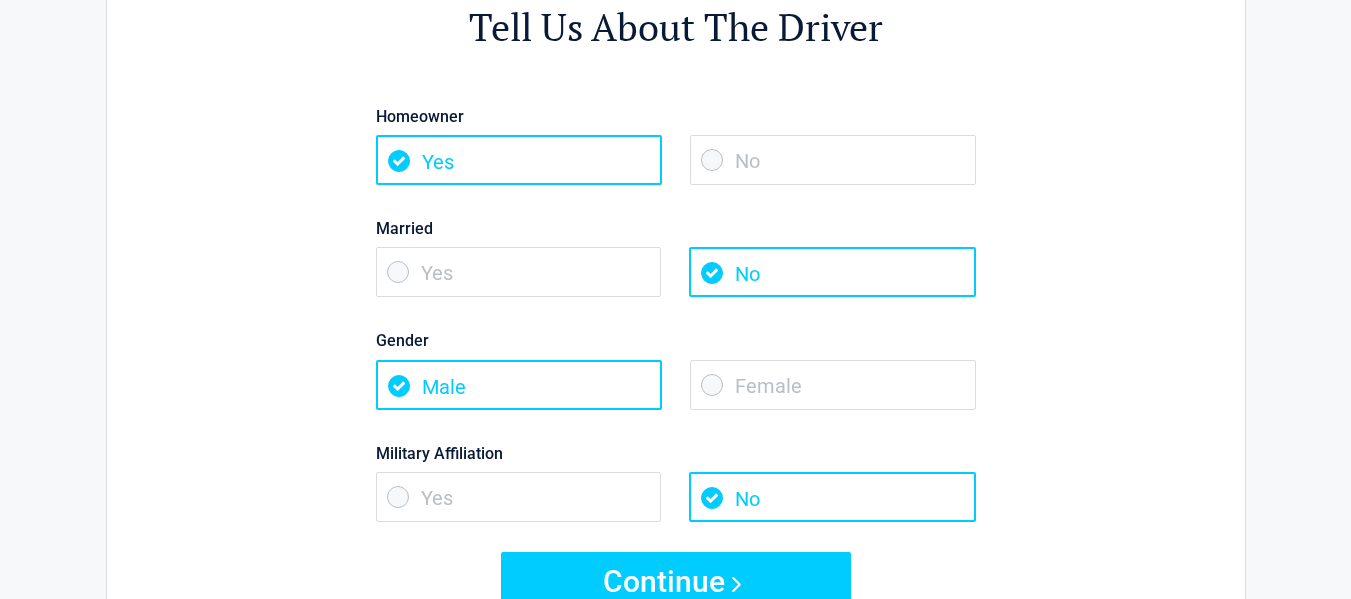 click on "Female" at bounding box center (833, 385) 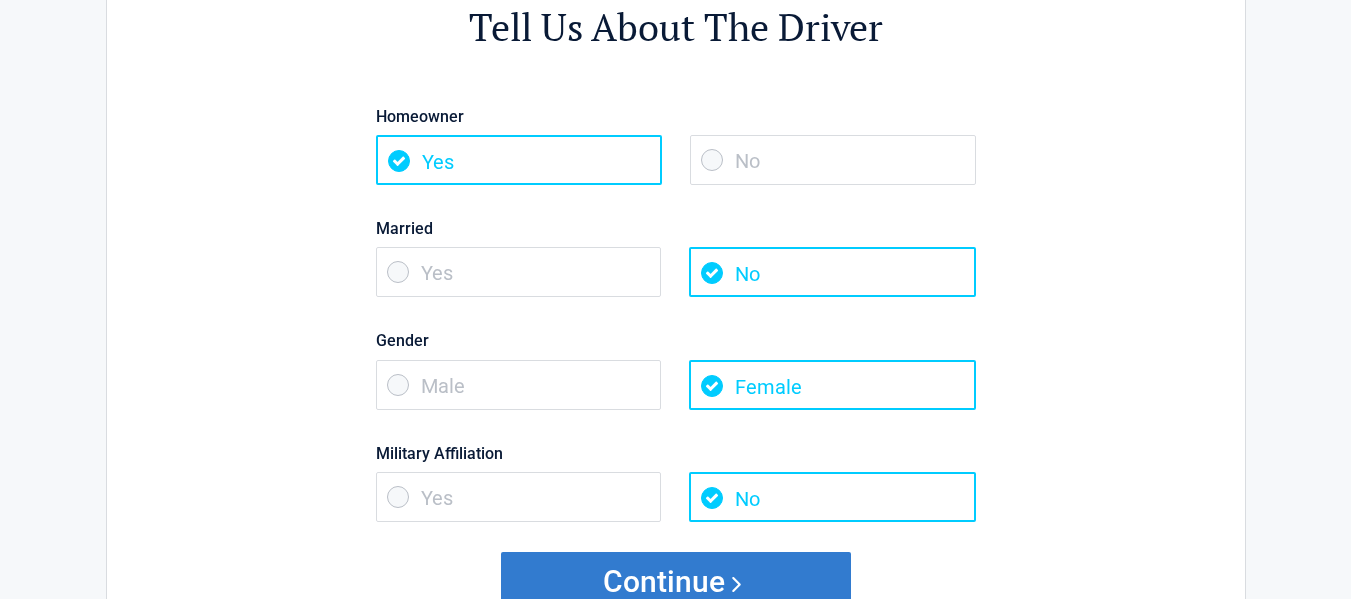 click on "Continue" at bounding box center [676, 582] 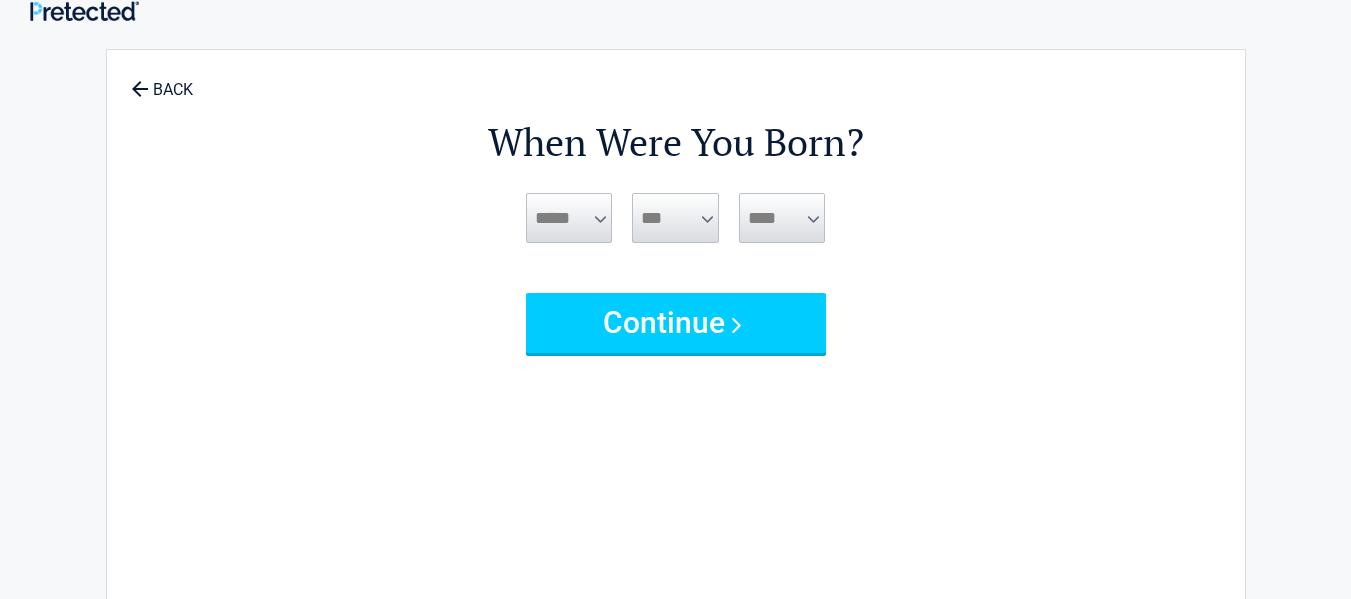 scroll, scrollTop: 0, scrollLeft: 0, axis: both 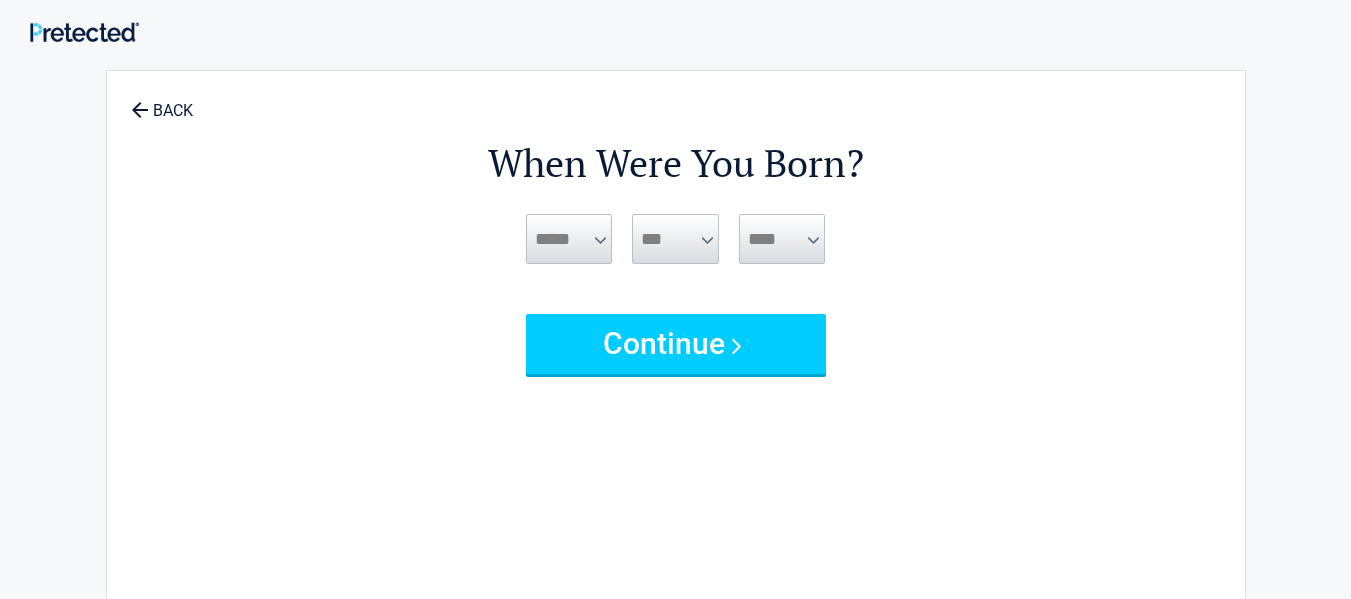 click on "*****
***
***
***
***
***
***
***
***
***
***
***
***" at bounding box center (569, 239) 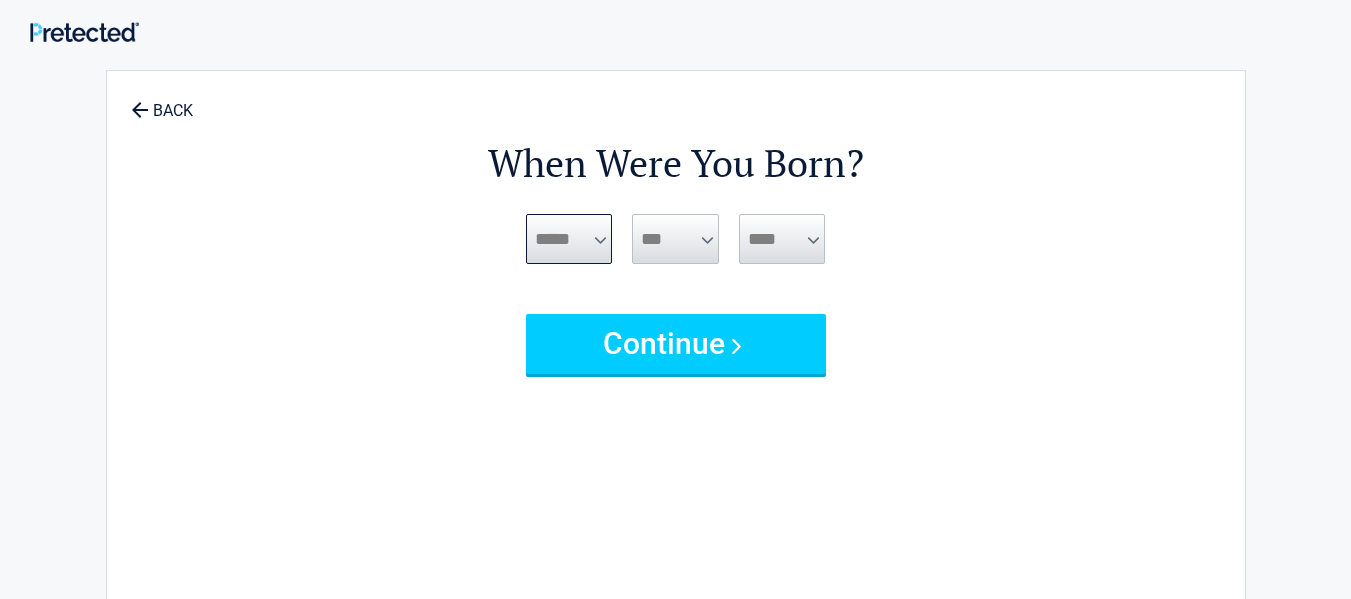 click on "*****
***
***
***
***
***
***
***
***
***
***
***
***" at bounding box center [569, 239] 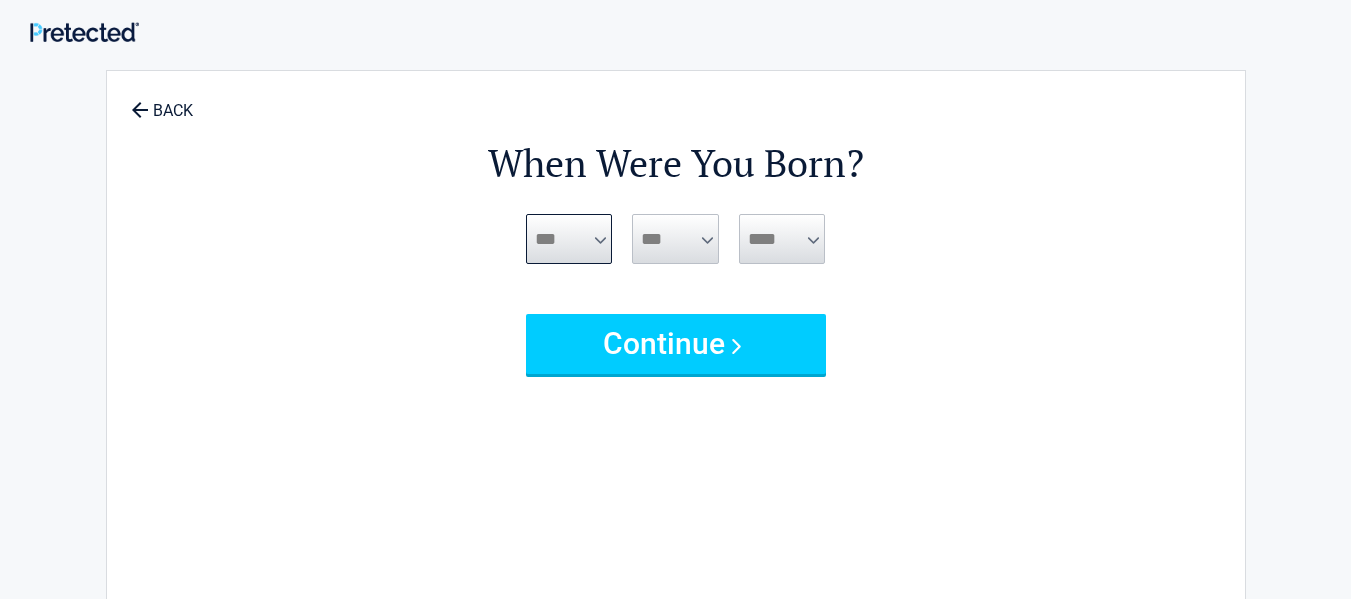 click on "*****
***
***
***
***
***
***
***
***
***
***
***
***" at bounding box center [569, 239] 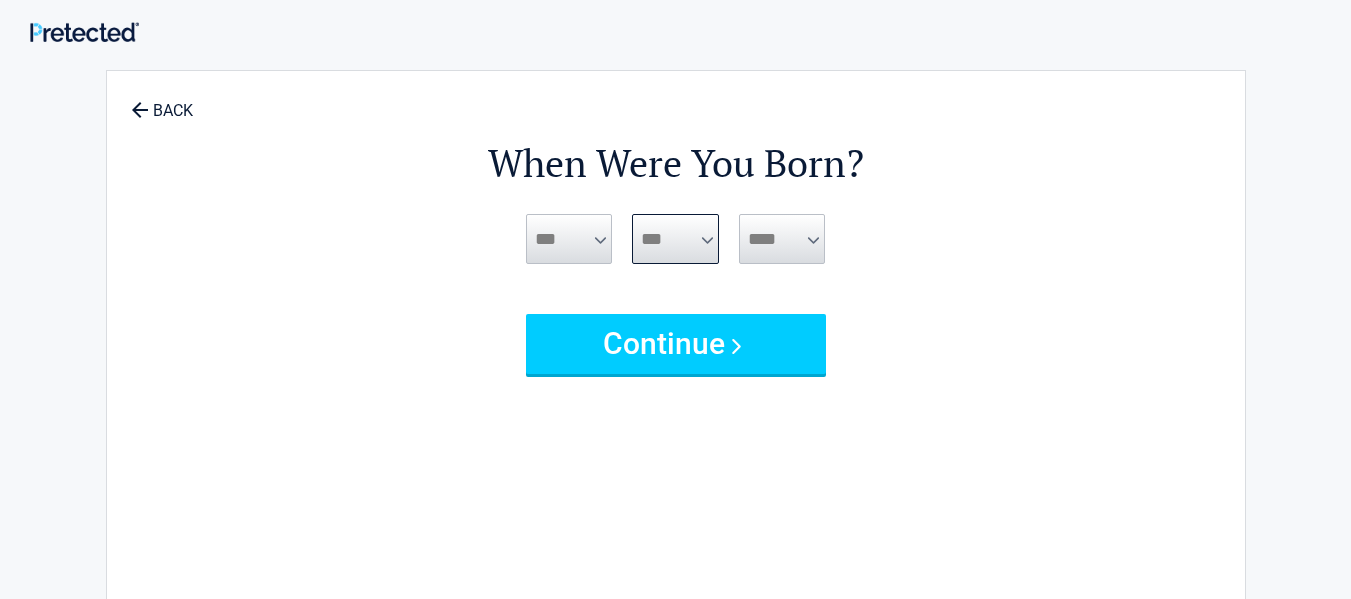 click on "*** * * * * * * * * * ** ** ** ** ** ** ** ** ** ** ** ** ** ** ** ** ** ** ** ** **" at bounding box center (675, 239) 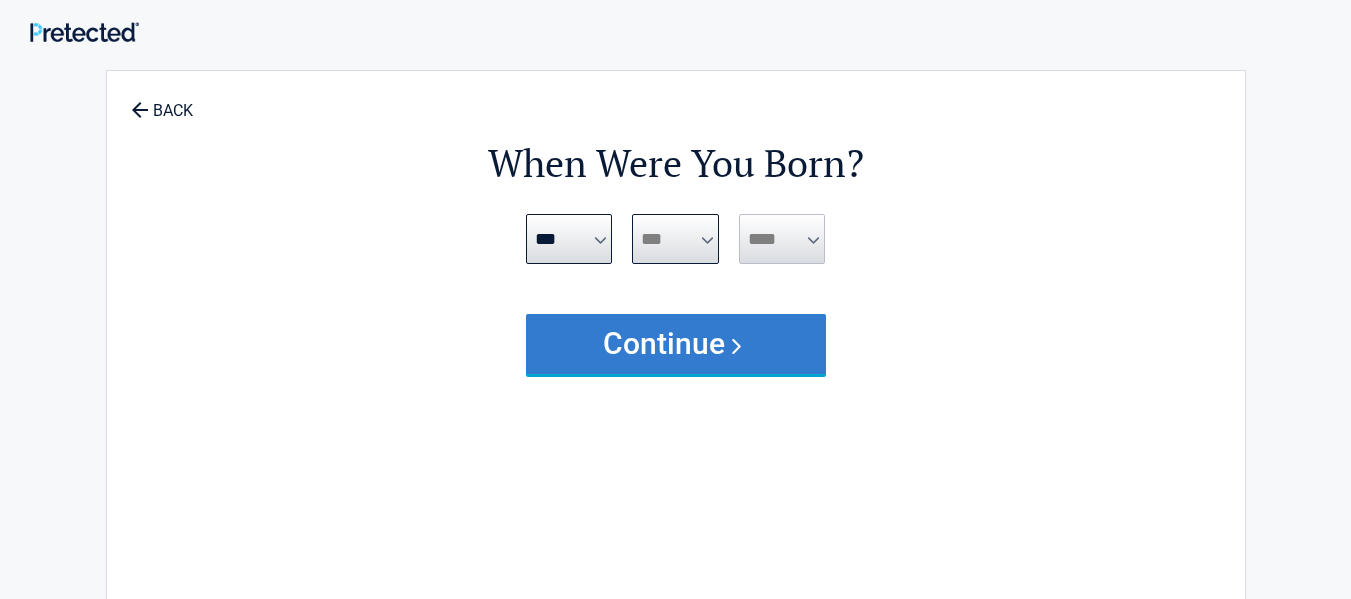 select on "**" 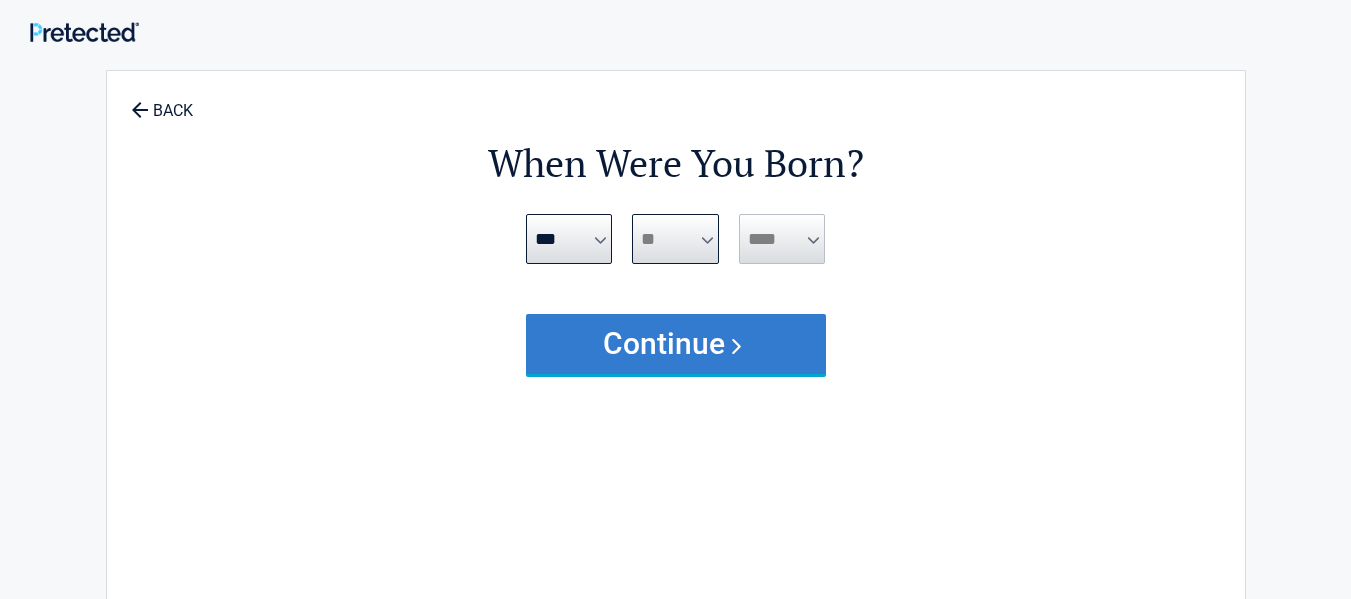 click on "*** * * * * * * * * * ** ** ** ** ** ** ** ** ** ** ** ** ** ** ** ** ** ** ** ** **" at bounding box center (675, 239) 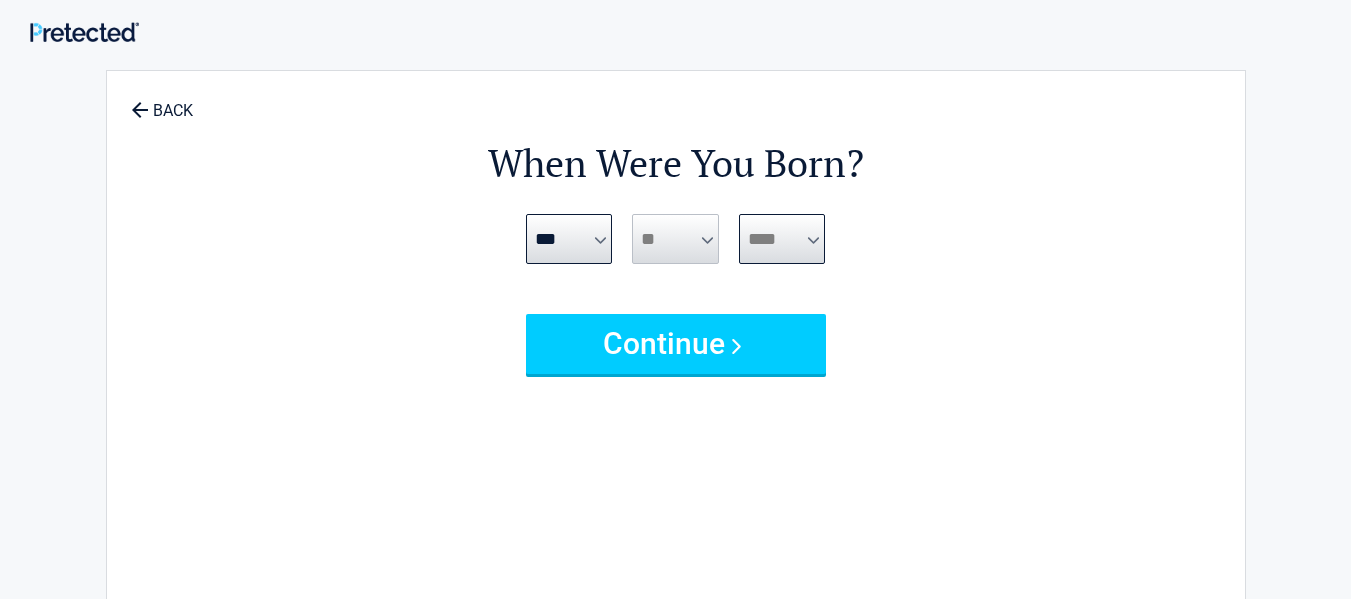 click on "****
****
****
****
****
****
****
****
****
****
****
****
****
****
****
****
****
****
****
****
****
****
****
****
****
****
****
****
****
****
****
****
****
****
****
****
****
****
****
****
****
****
****
****
****
****
****
****
****
****
****
****
****
****
****
****
****
****
****
****
****
****
****
****" at bounding box center (782, 239) 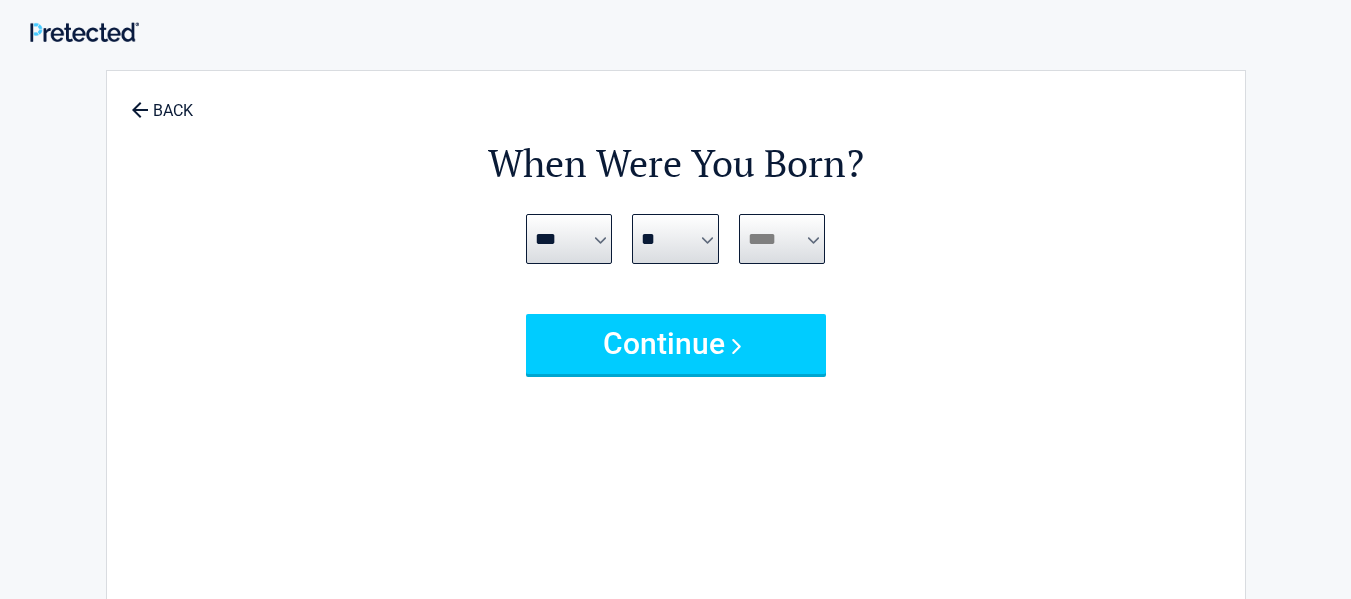 select on "****" 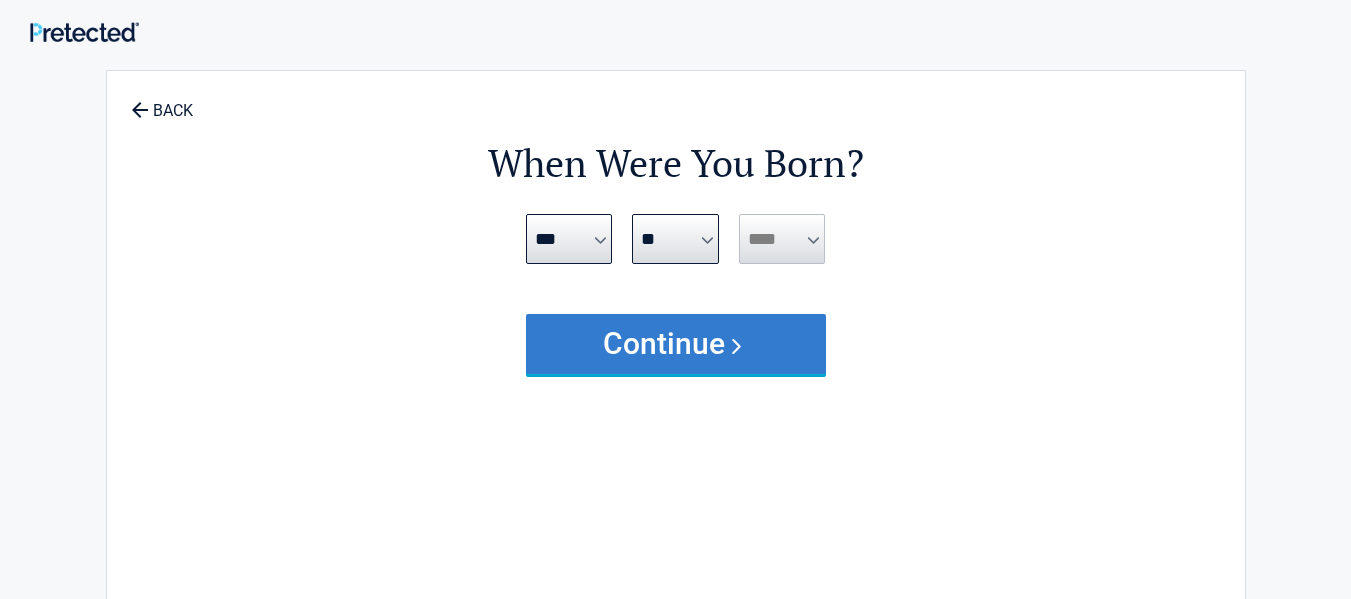 click on "Continue" at bounding box center (676, 344) 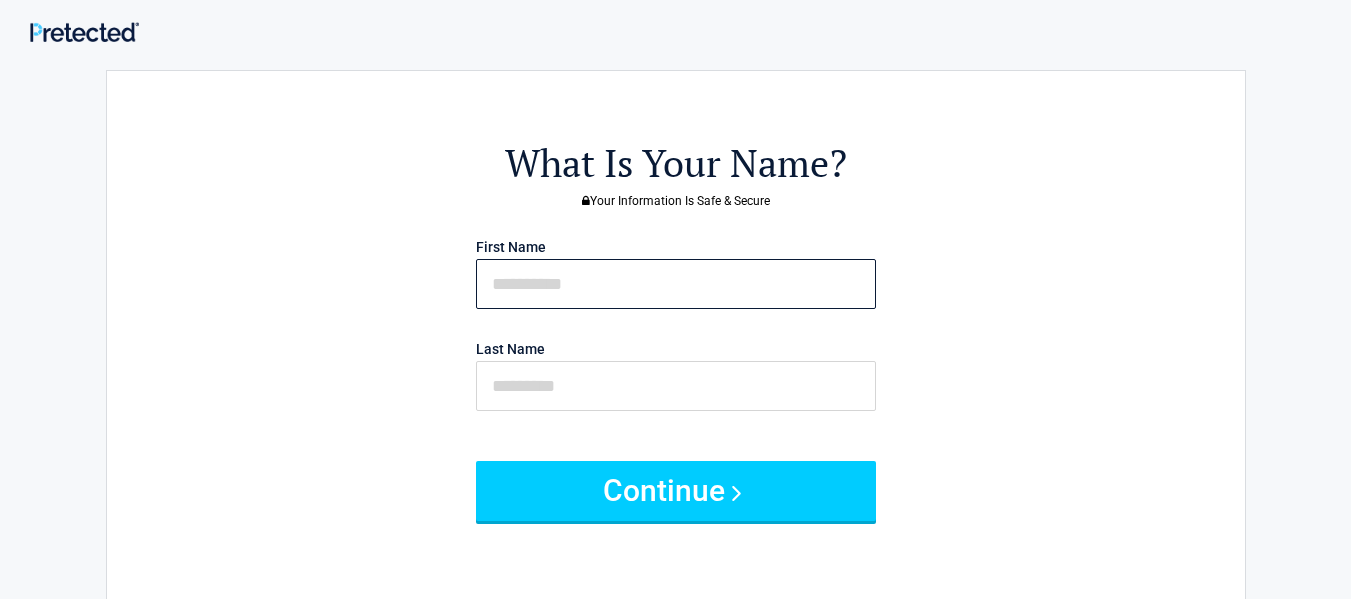 click at bounding box center (676, 284) 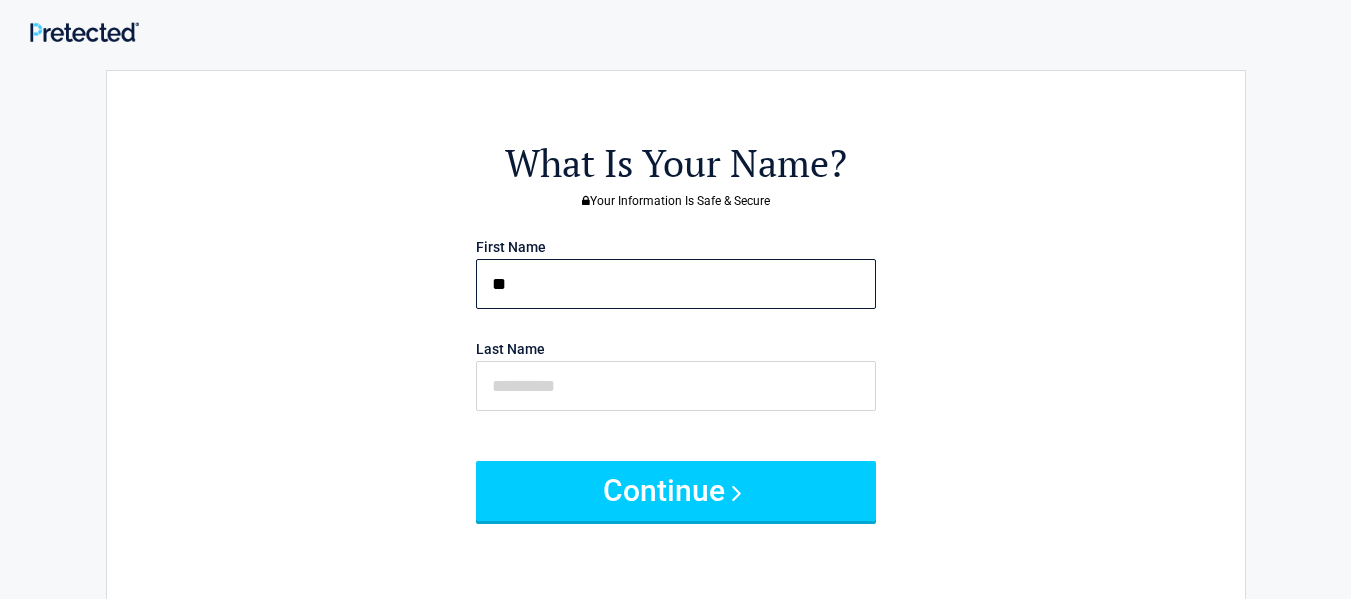 type on "*" 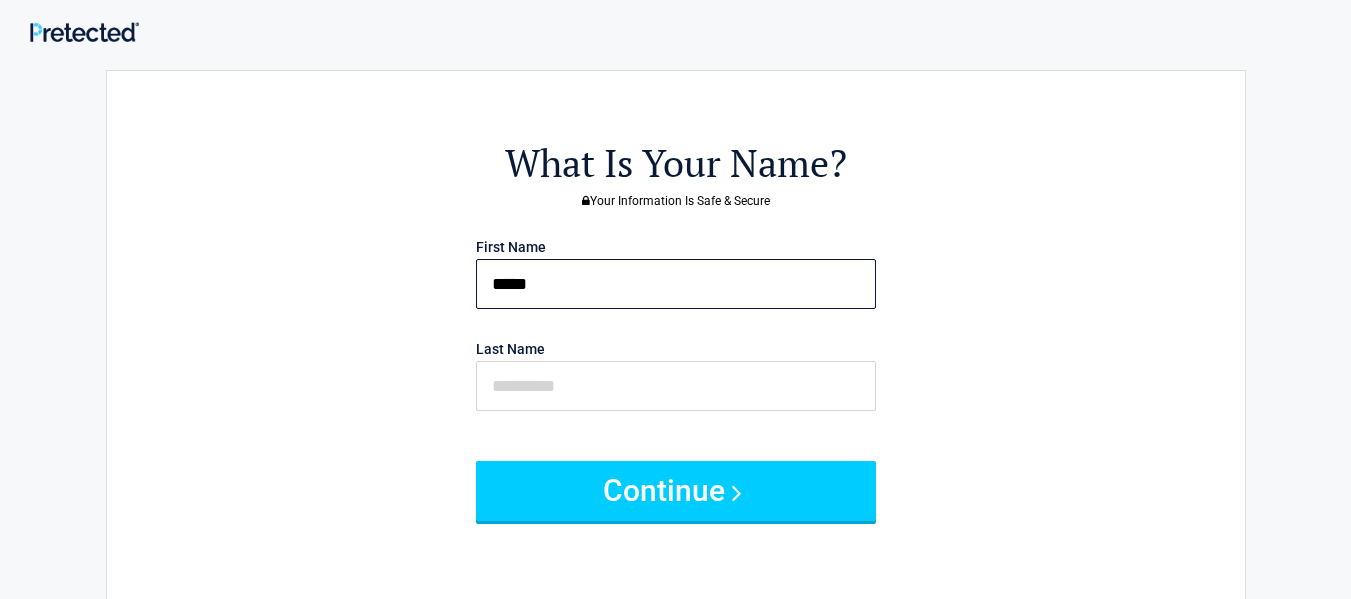 type on "*****" 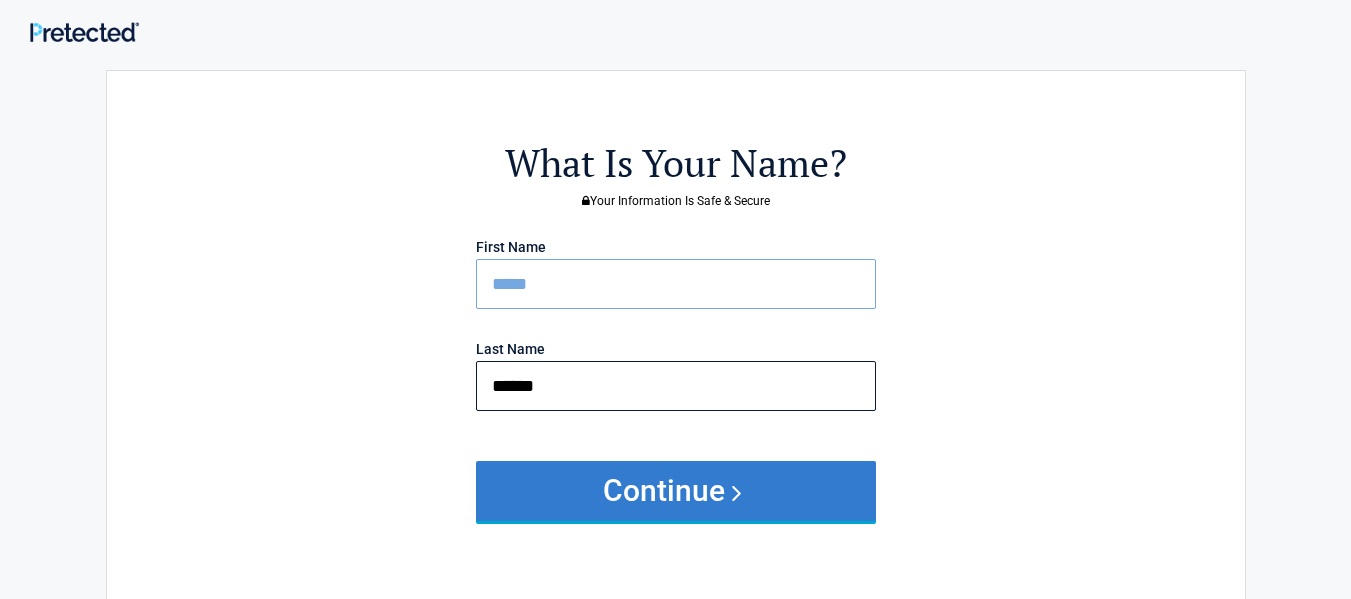 type on "******" 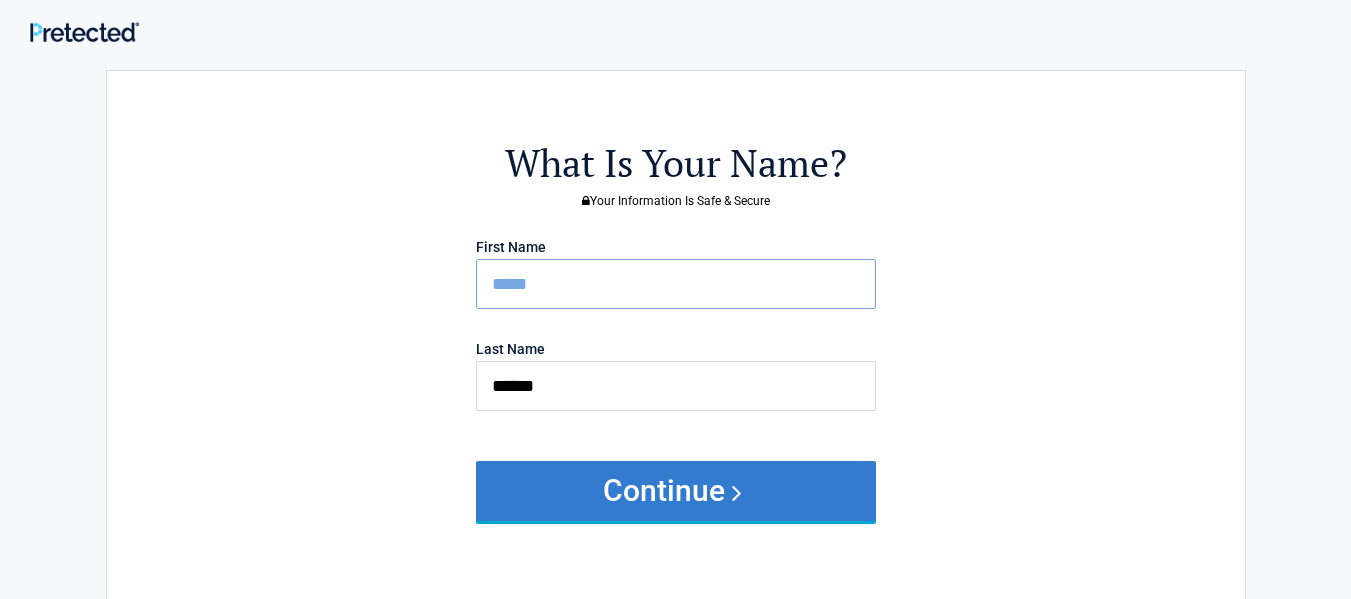 click on "Continue" at bounding box center [676, 491] 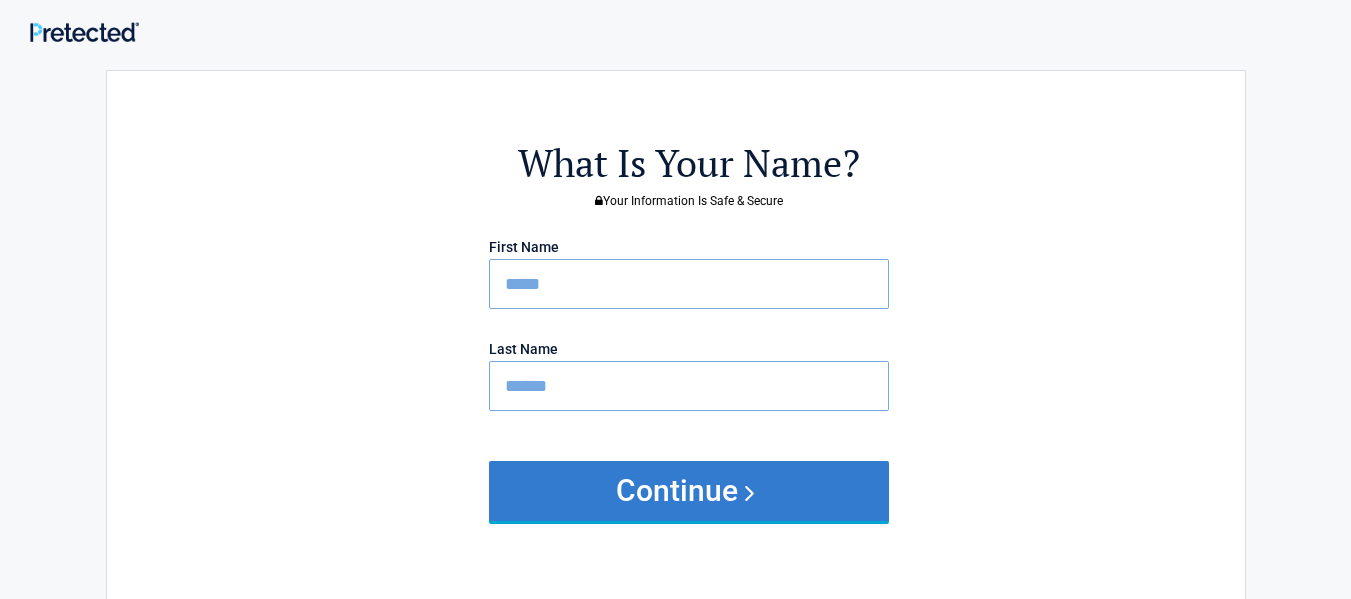 click on "Continue" at bounding box center [689, 491] 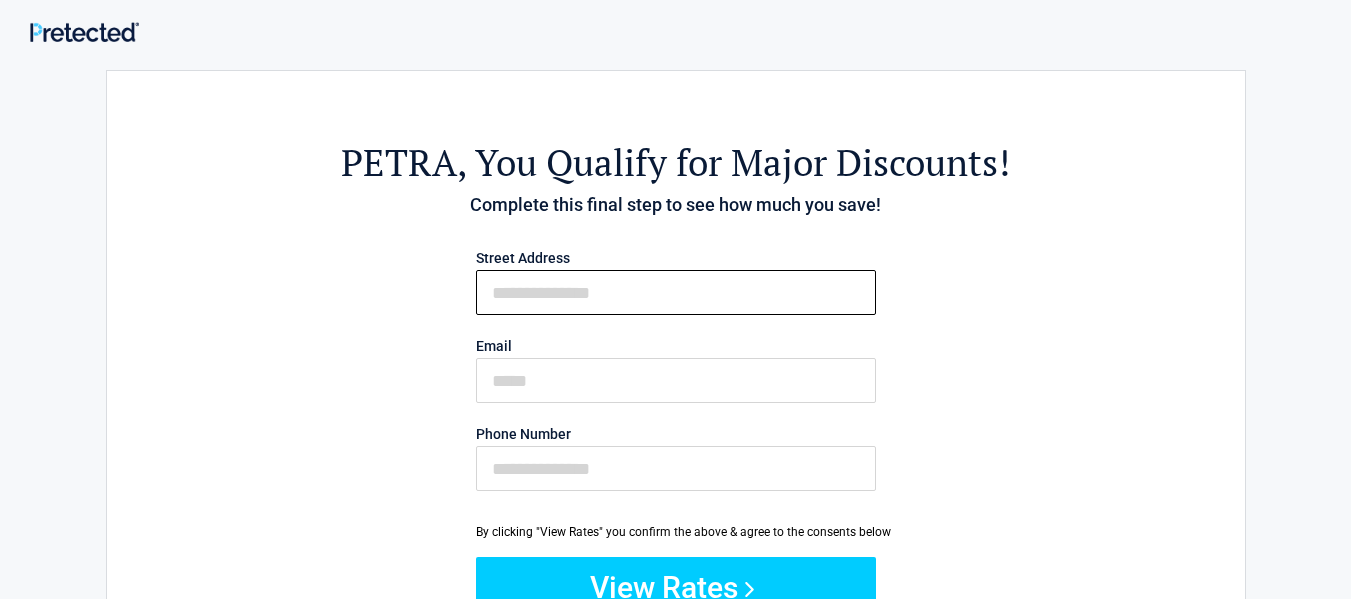 click on "First Name" at bounding box center [676, 292] 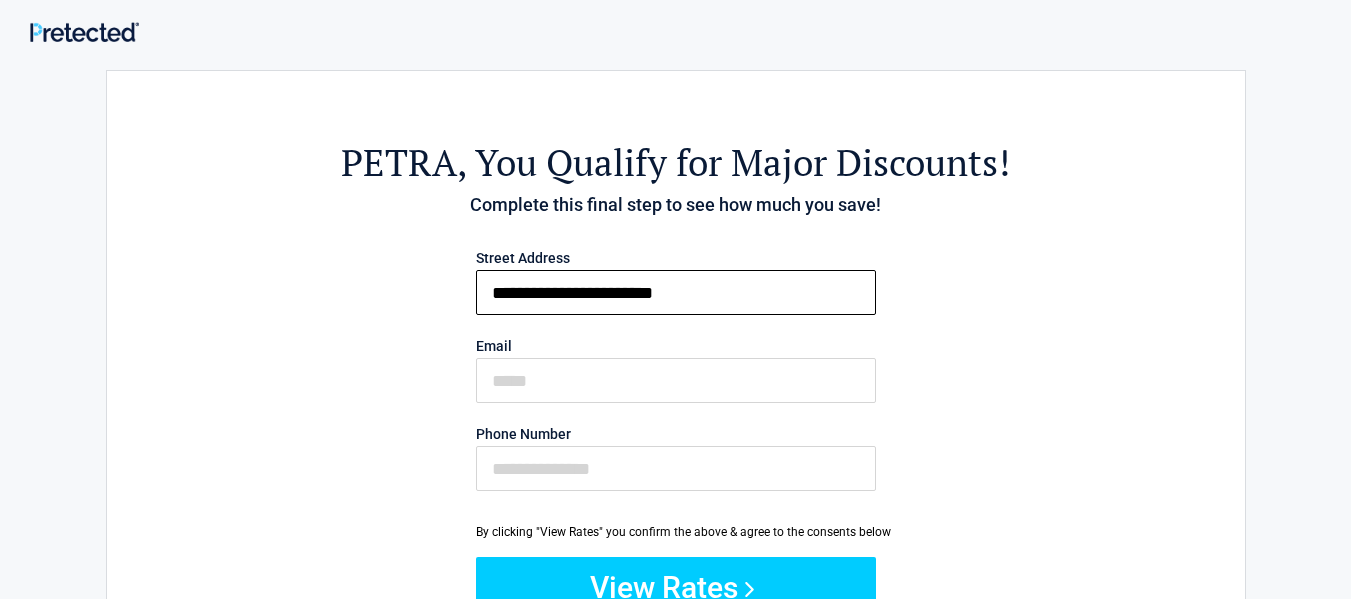 type on "**********" 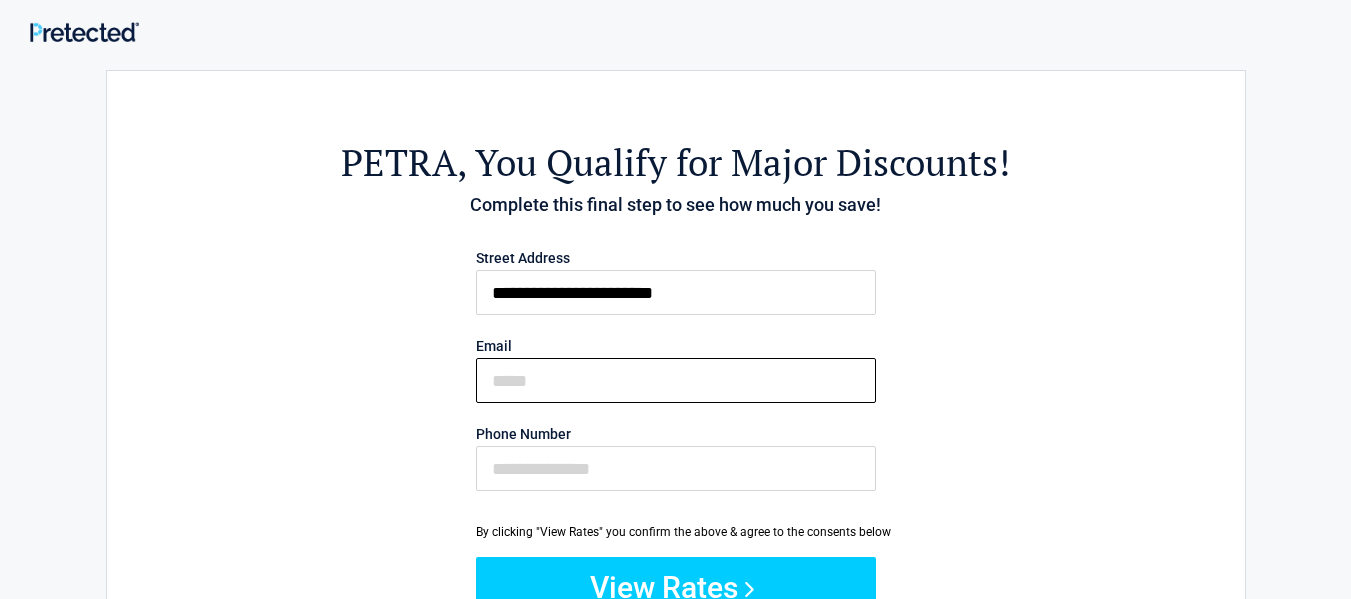 click on "Email" at bounding box center (676, 380) 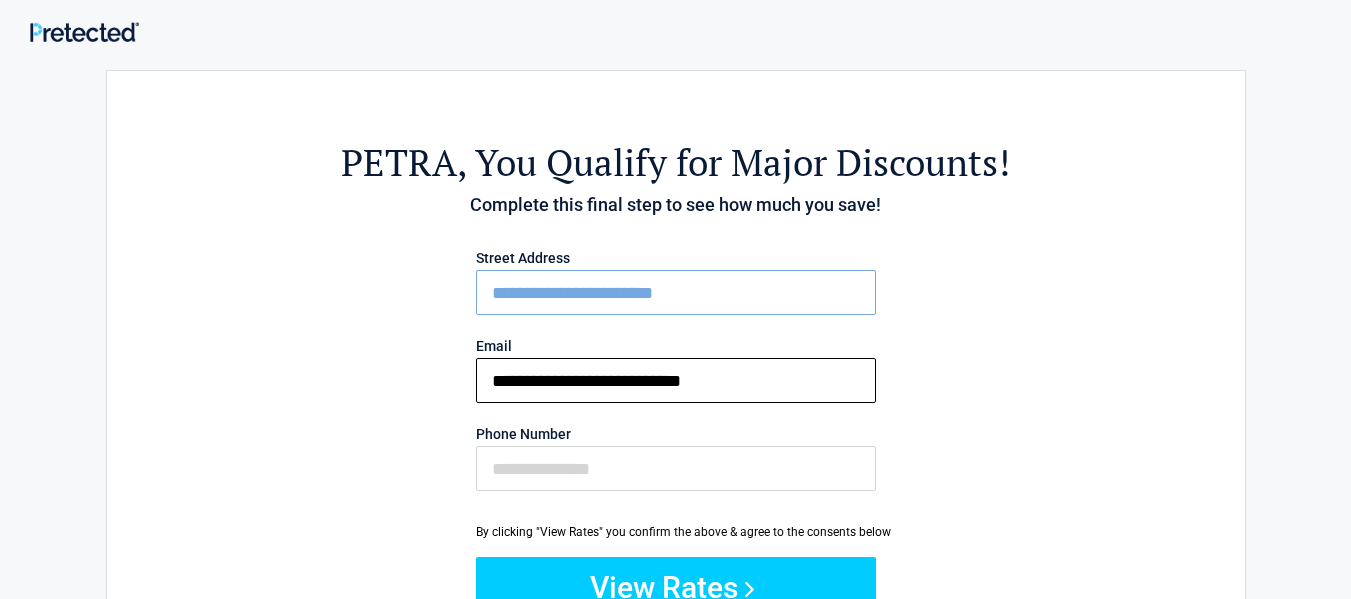 type on "**********" 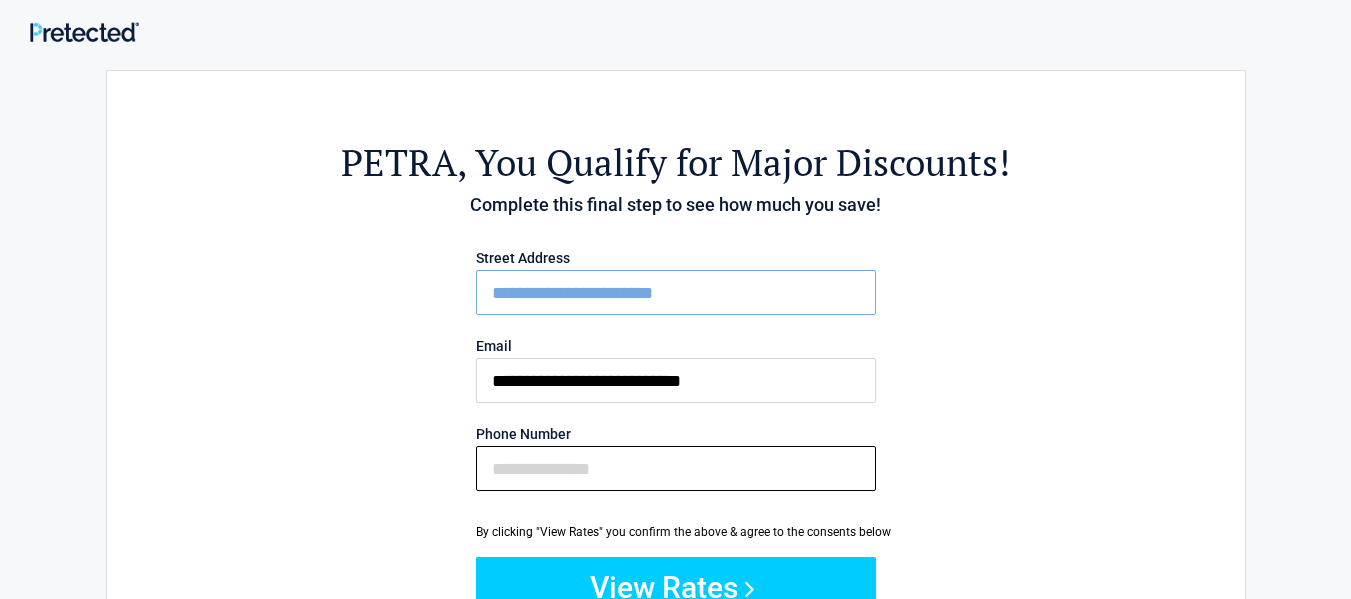 click on "Phone Number" at bounding box center (676, 468) 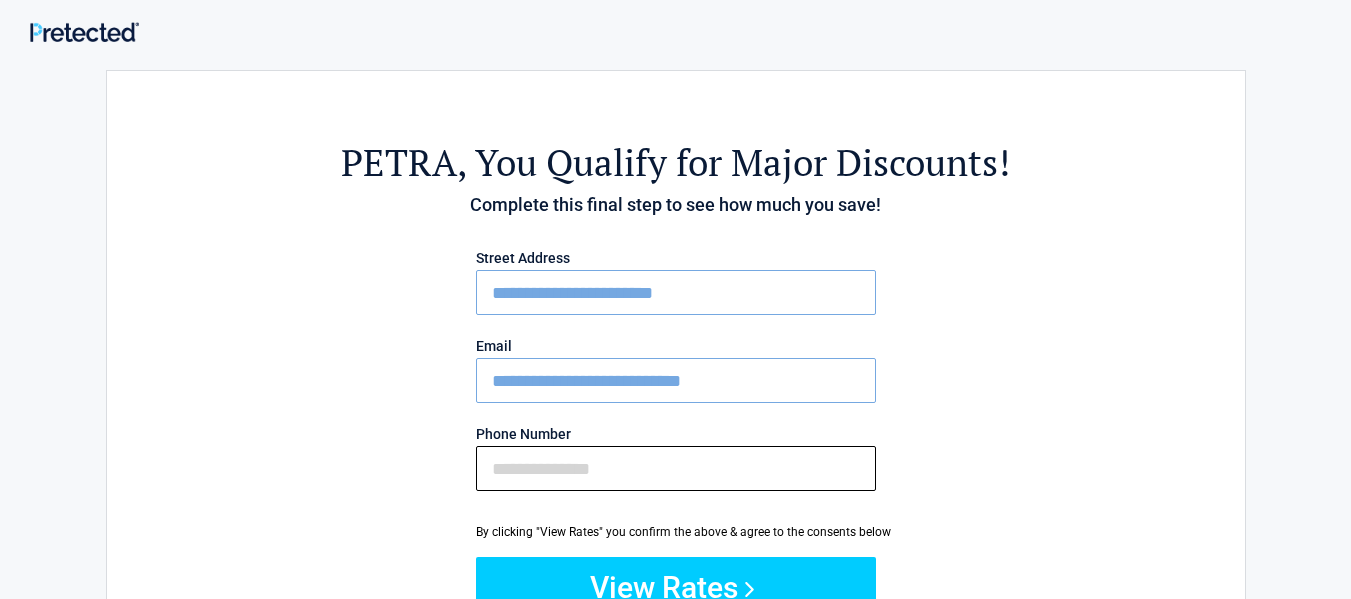 click on "Phone Number" at bounding box center [676, 468] 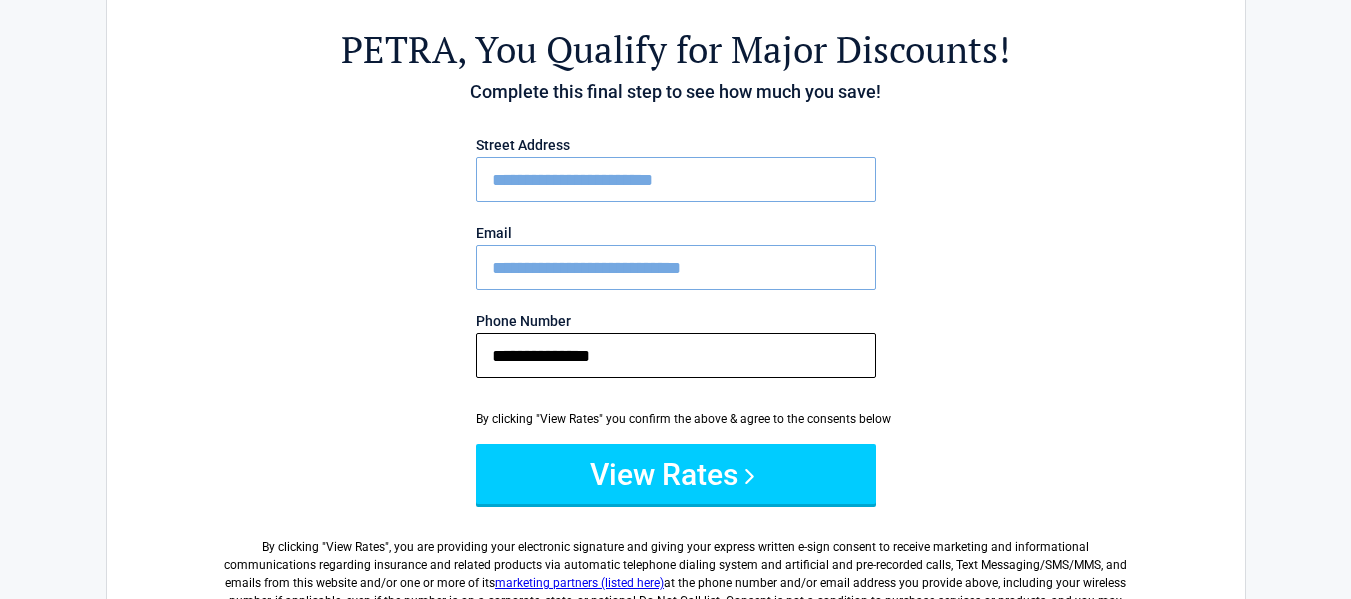 scroll, scrollTop: 123, scrollLeft: 0, axis: vertical 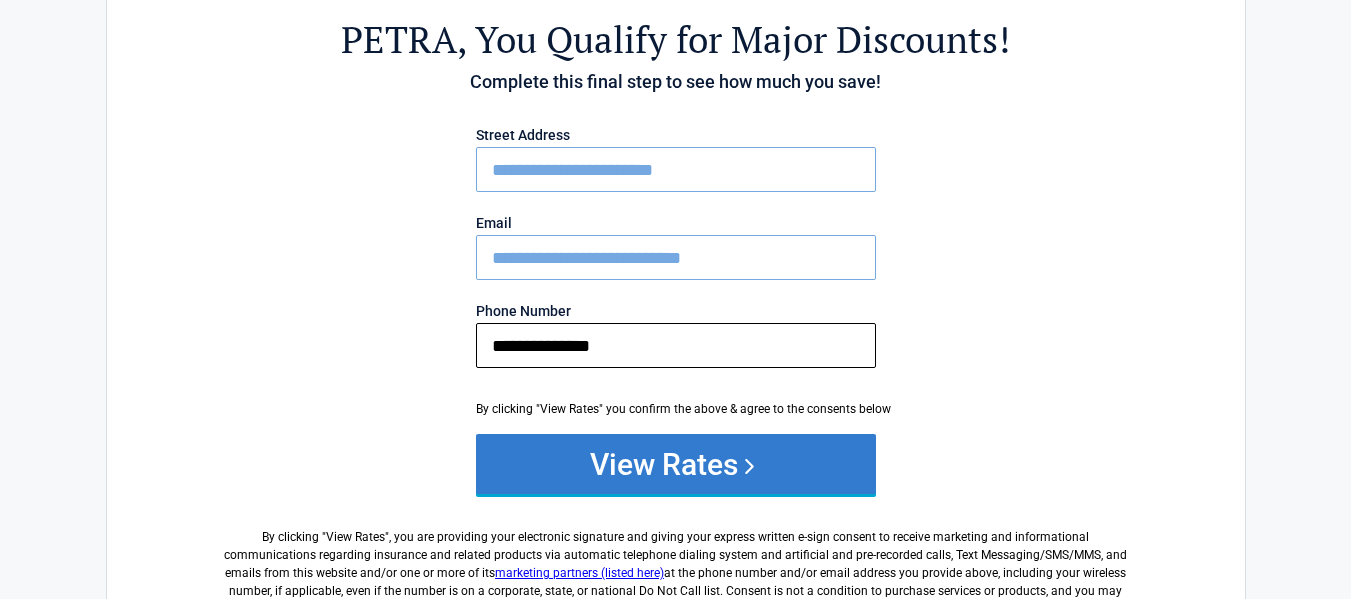 type on "**********" 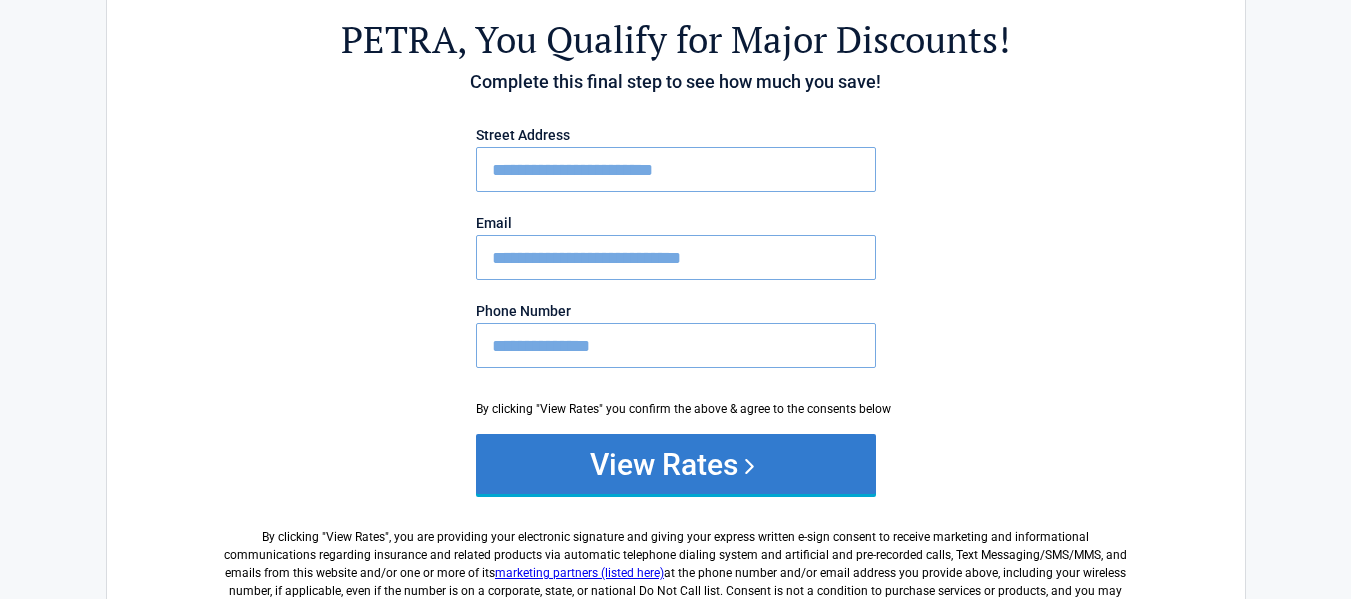 click on "View Rates" at bounding box center [676, 464] 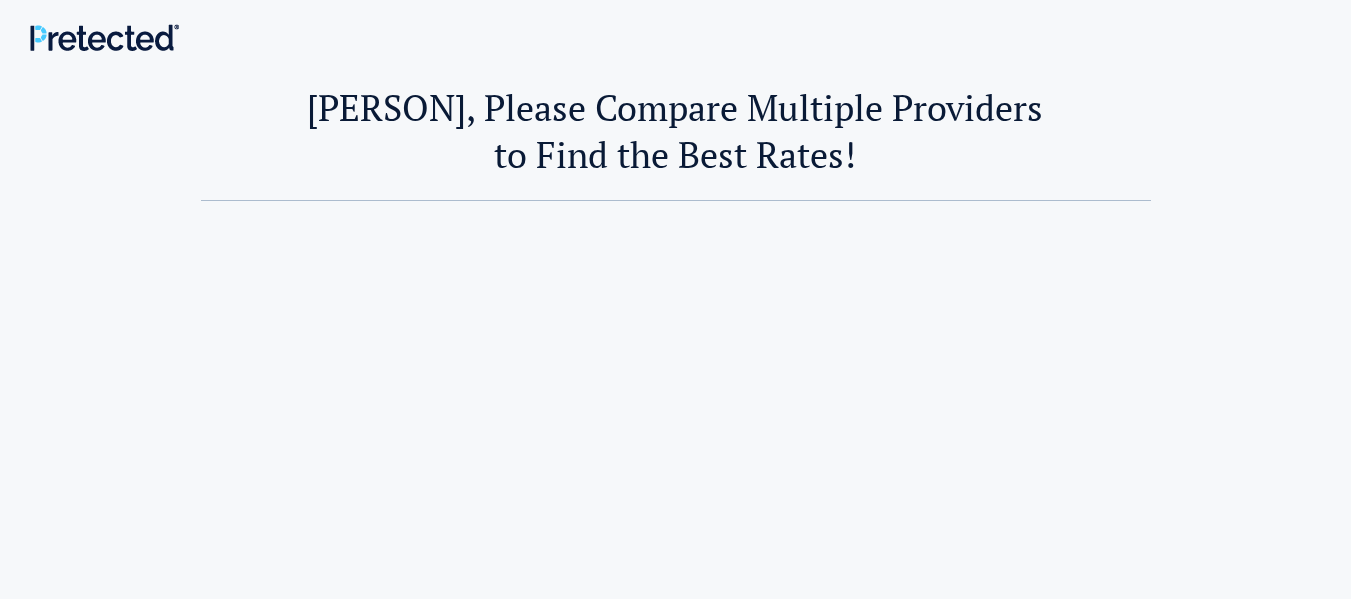 scroll, scrollTop: 0, scrollLeft: 0, axis: both 